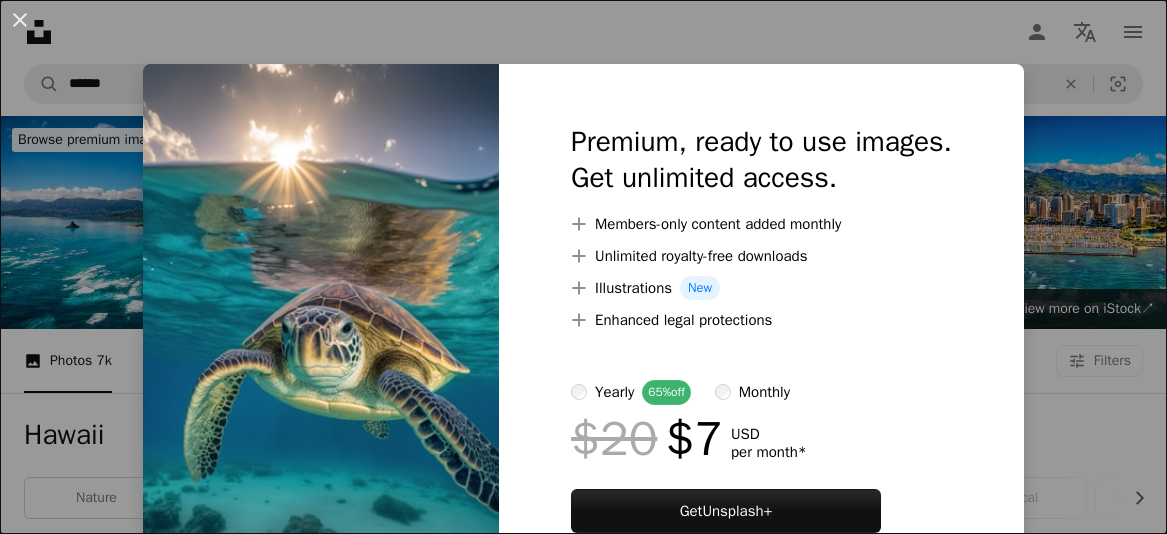scroll, scrollTop: 1954, scrollLeft: 0, axis: vertical 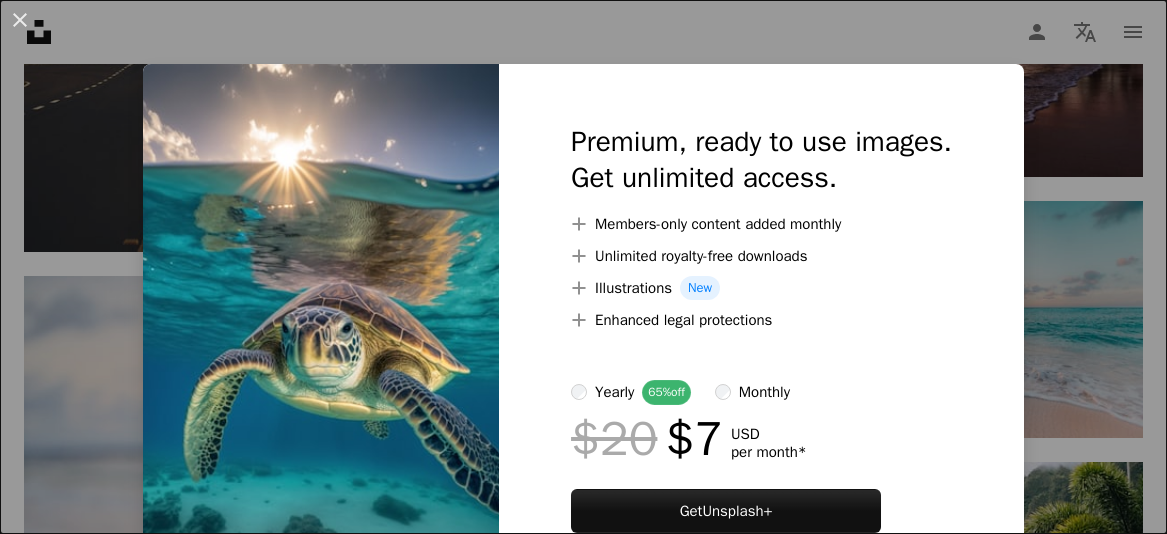 click on "An X shape Premium, ready to use images. Get unlimited access. A plus sign Members-only content added monthly A plus sign Unlimited royalty-free downloads A plus sign Illustrations  New A plus sign Enhanced legal protections yearly 65%  off monthly $20   $7 USD per month * Get  Unsplash+ * When paid annually, billed upfront  $84 Taxes where applicable. Renews automatically. Cancel anytime." at bounding box center (583, 267) 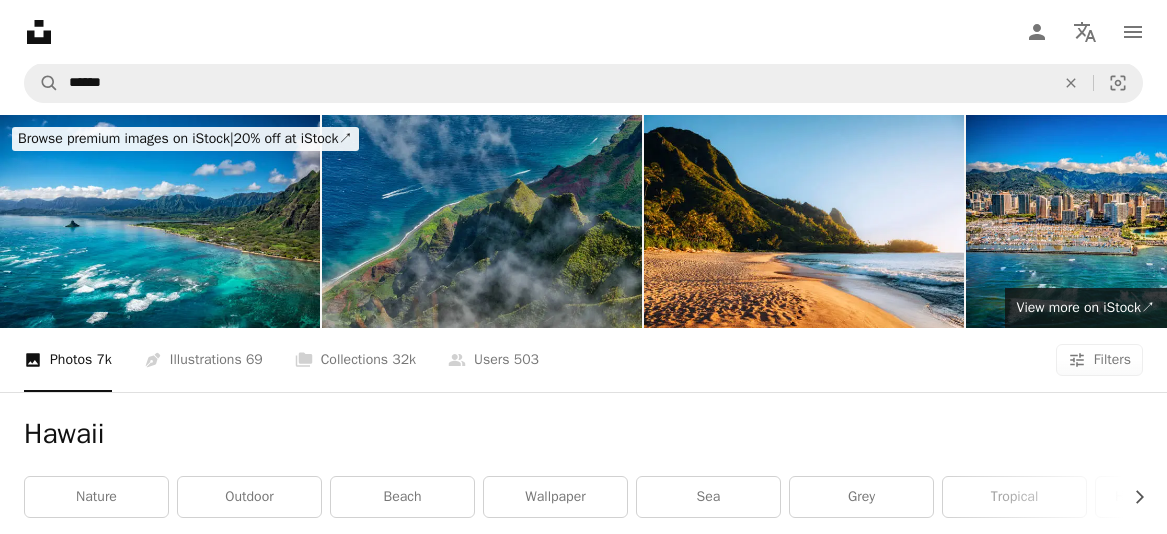 scroll, scrollTop: 0, scrollLeft: 0, axis: both 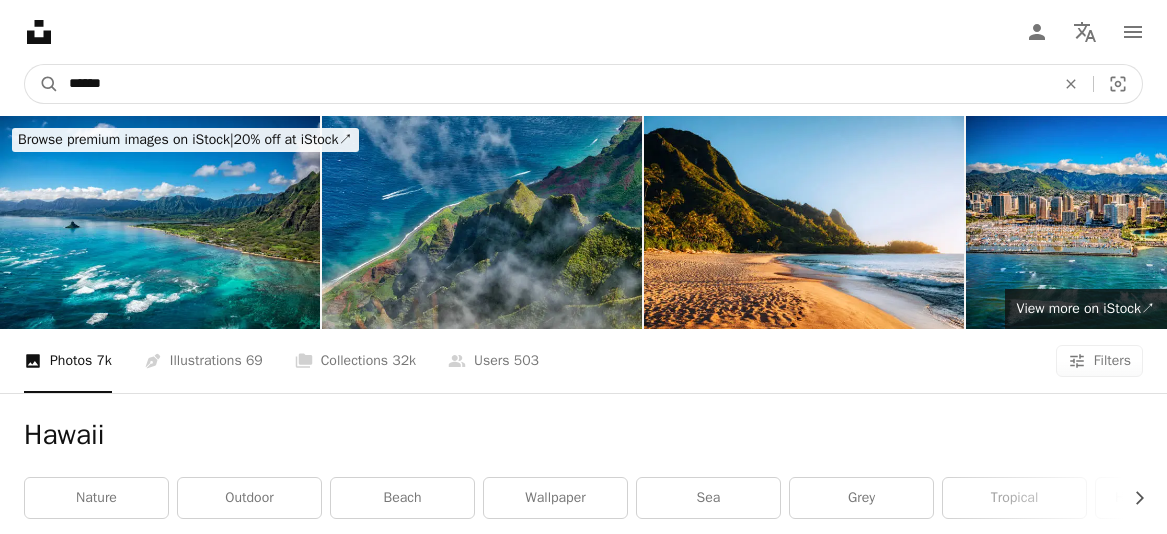 click on "******" at bounding box center [554, 84] 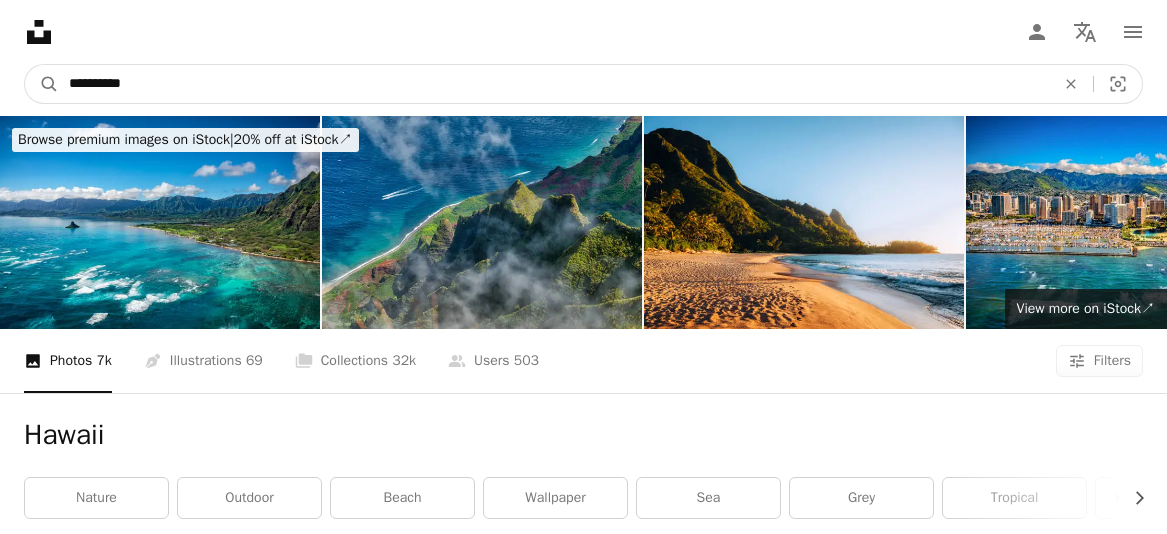 type on "**********" 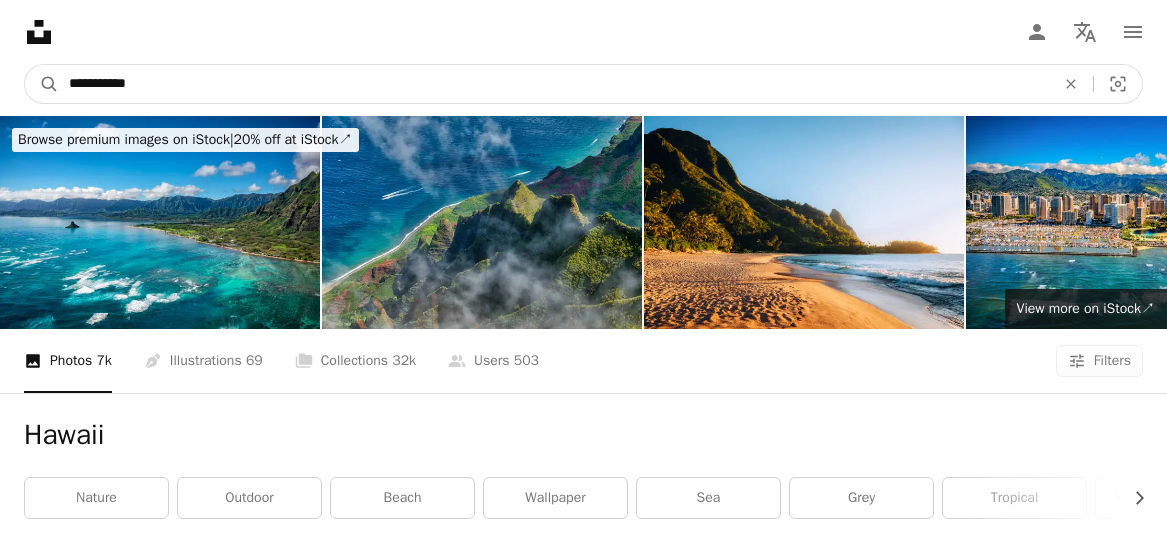 click on "A magnifying glass" at bounding box center (42, 84) 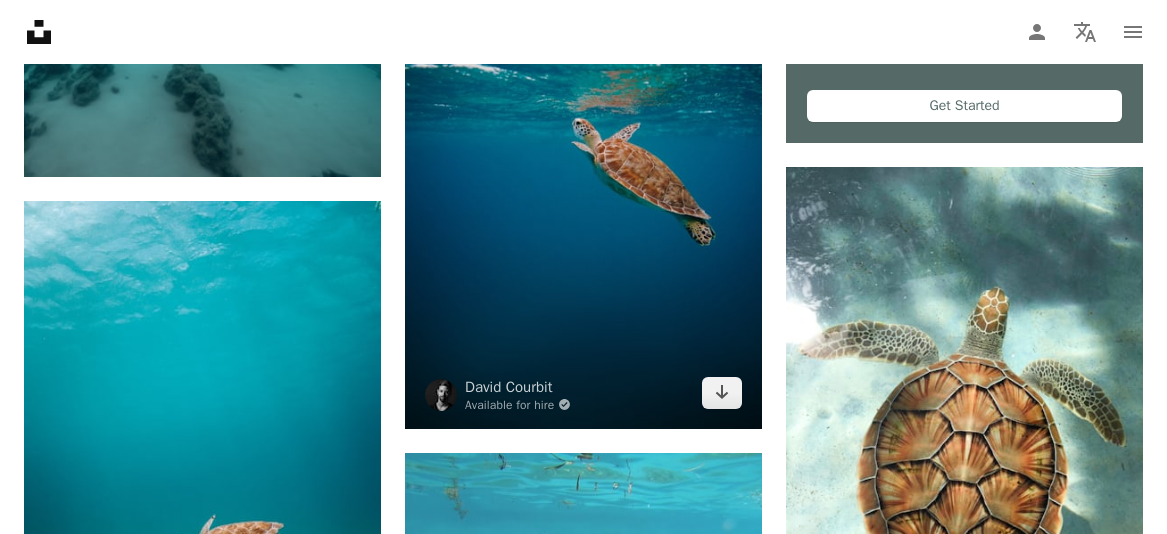scroll, scrollTop: 907, scrollLeft: 0, axis: vertical 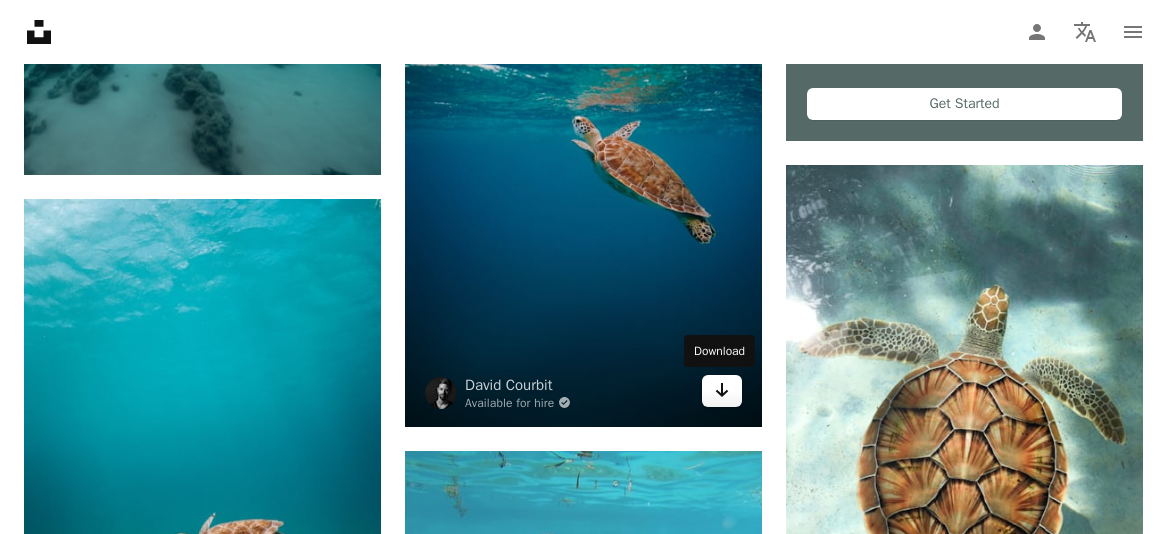 click on "Arrow pointing down" at bounding box center (722, 391) 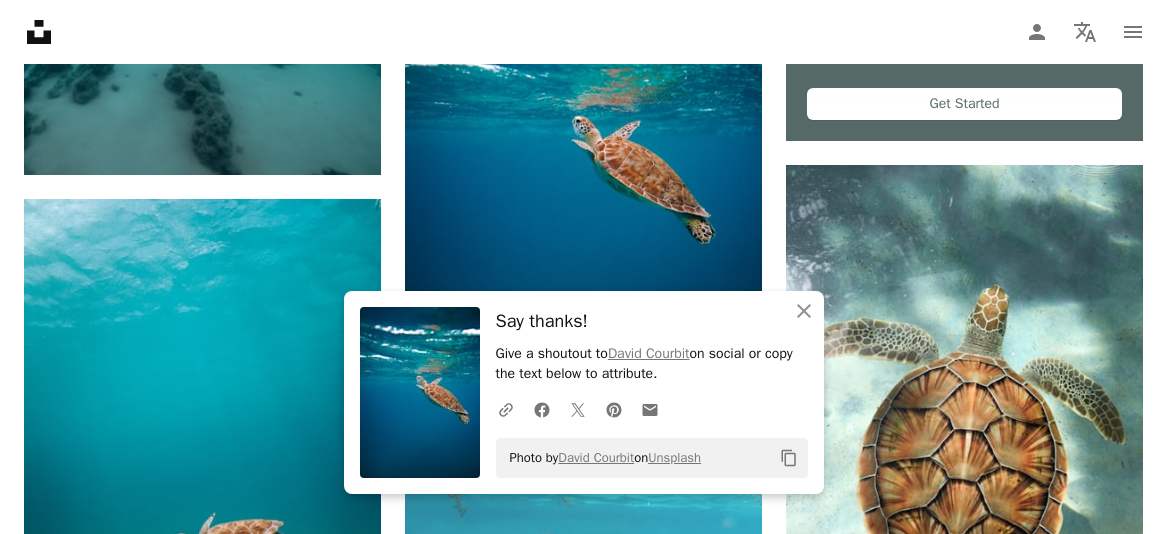 click on "[FIRST] [LAST]" at bounding box center (583, 1321) 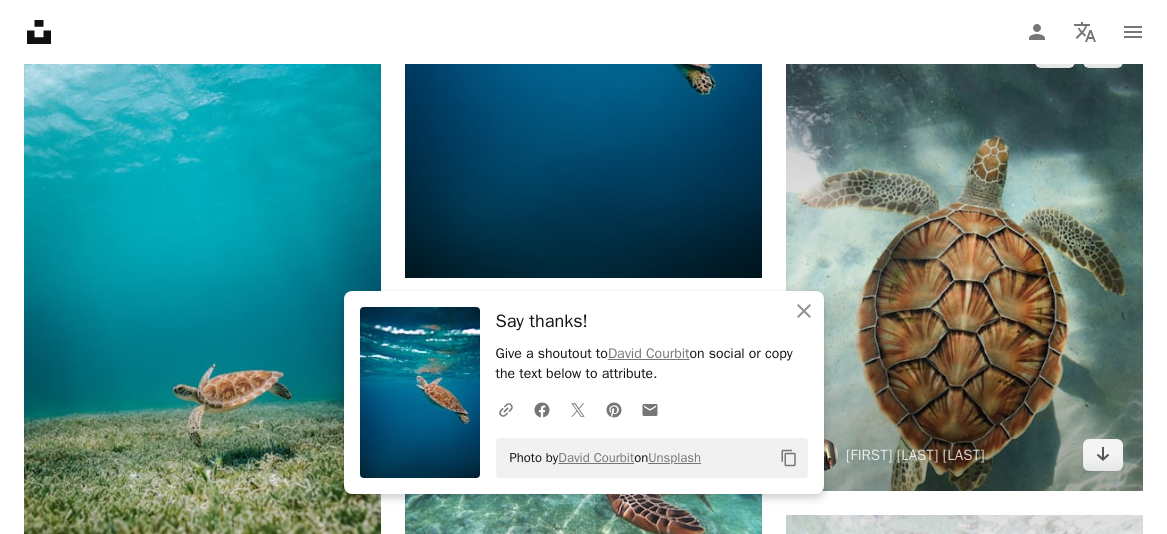 scroll, scrollTop: 1069, scrollLeft: 0, axis: vertical 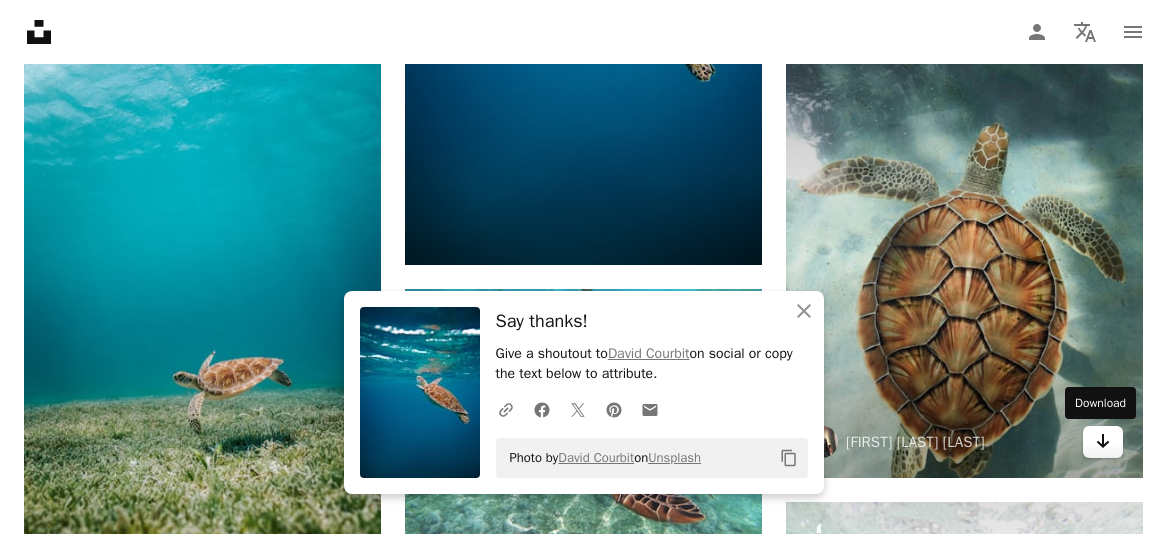 click on "Arrow pointing down" at bounding box center (1103, 442) 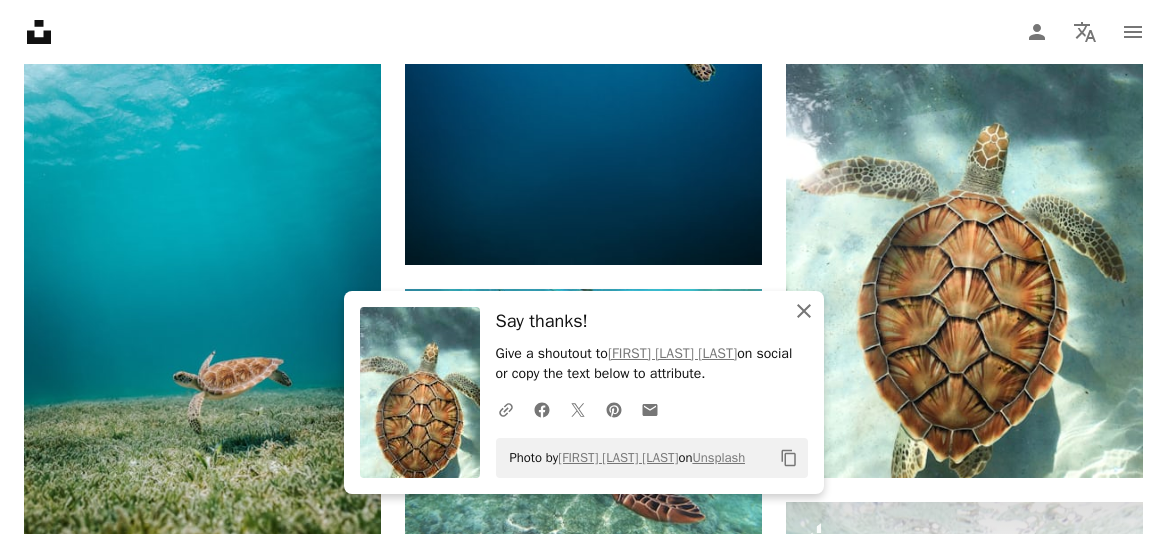 click on "An X shape" 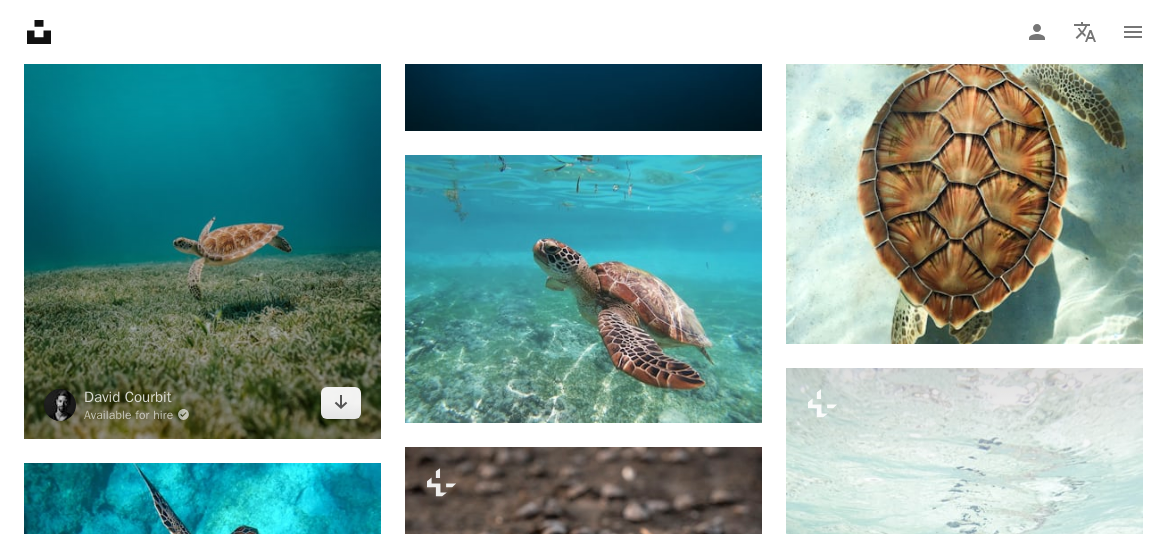 scroll, scrollTop: 1233, scrollLeft: 0, axis: vertical 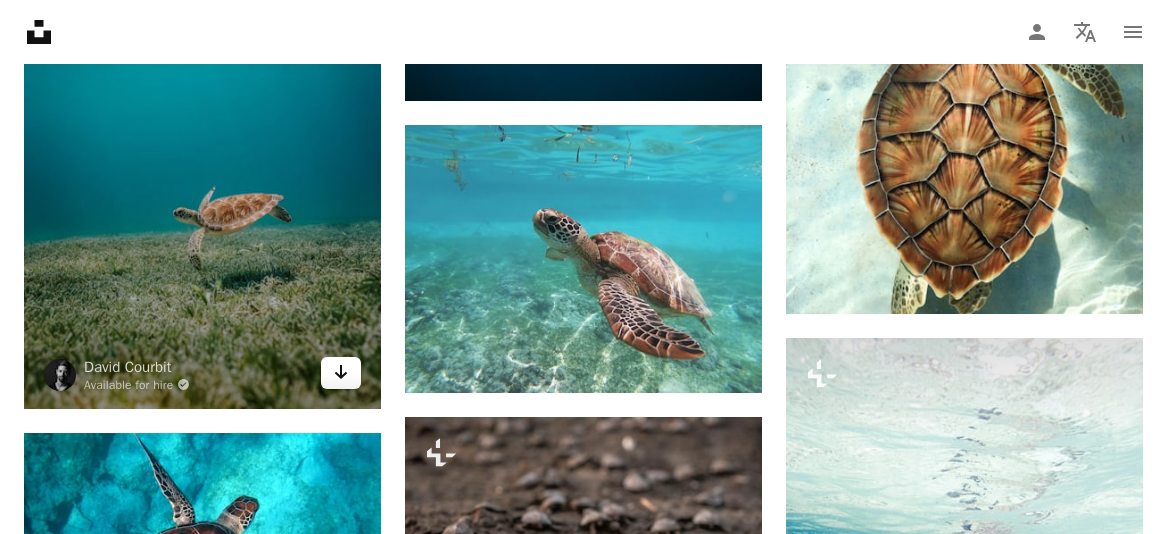 click on "Arrow pointing down" 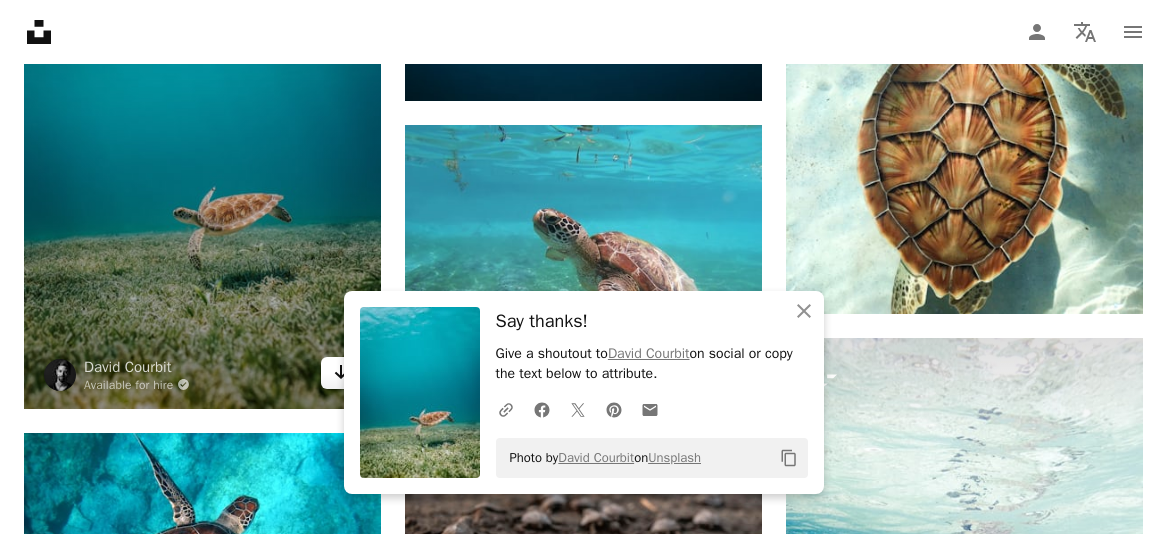 scroll, scrollTop: 1232, scrollLeft: 0, axis: vertical 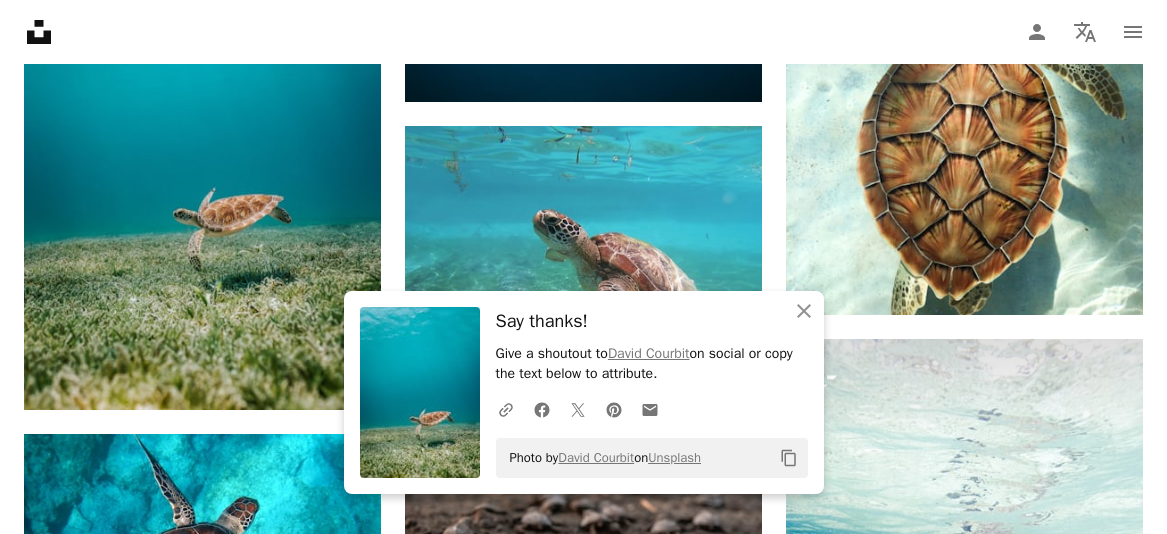click on "[FIRST] [LAST]" at bounding box center (583, 996) 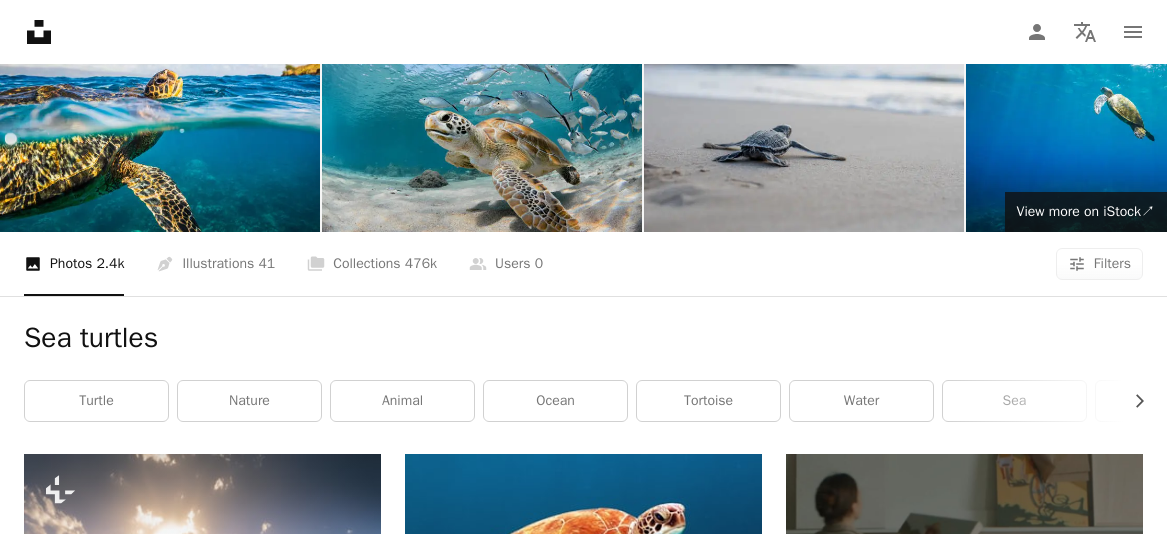 scroll, scrollTop: 0, scrollLeft: 0, axis: both 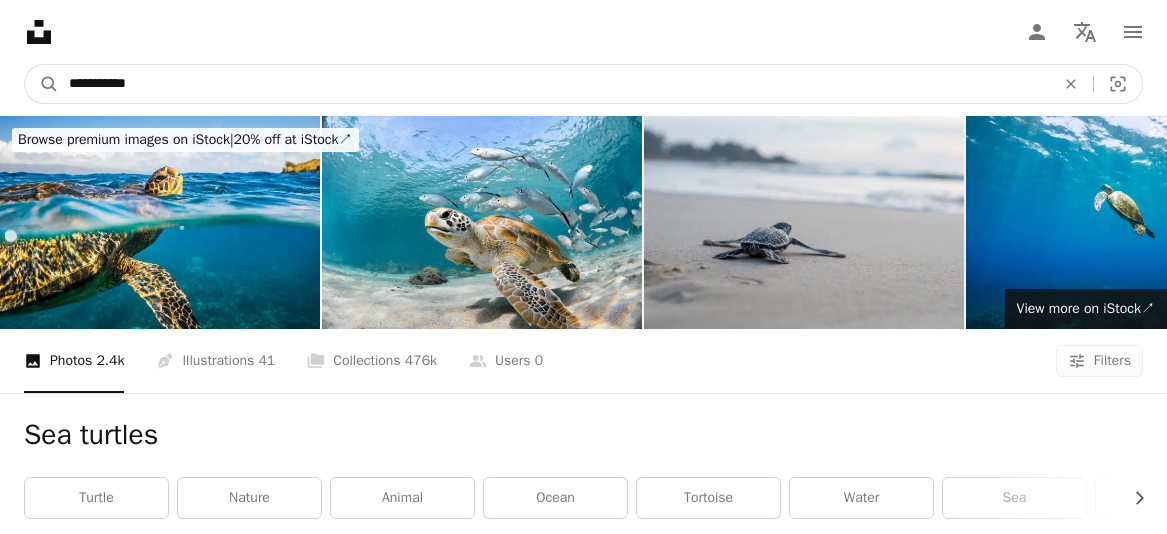 drag, startPoint x: 174, startPoint y: 84, endPoint x: -47, endPoint y: 74, distance: 221.22614 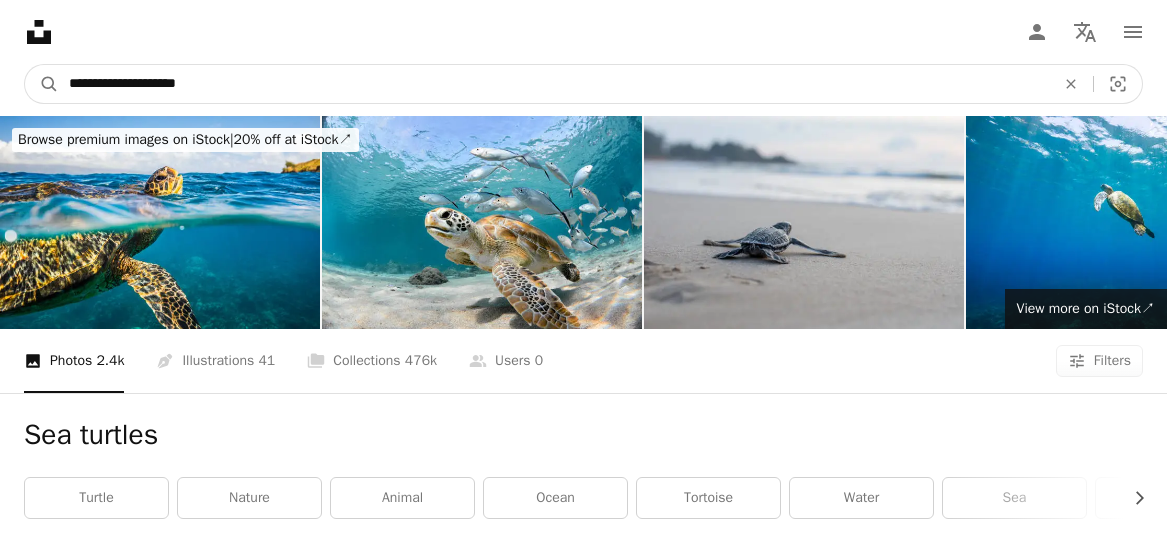 type on "**********" 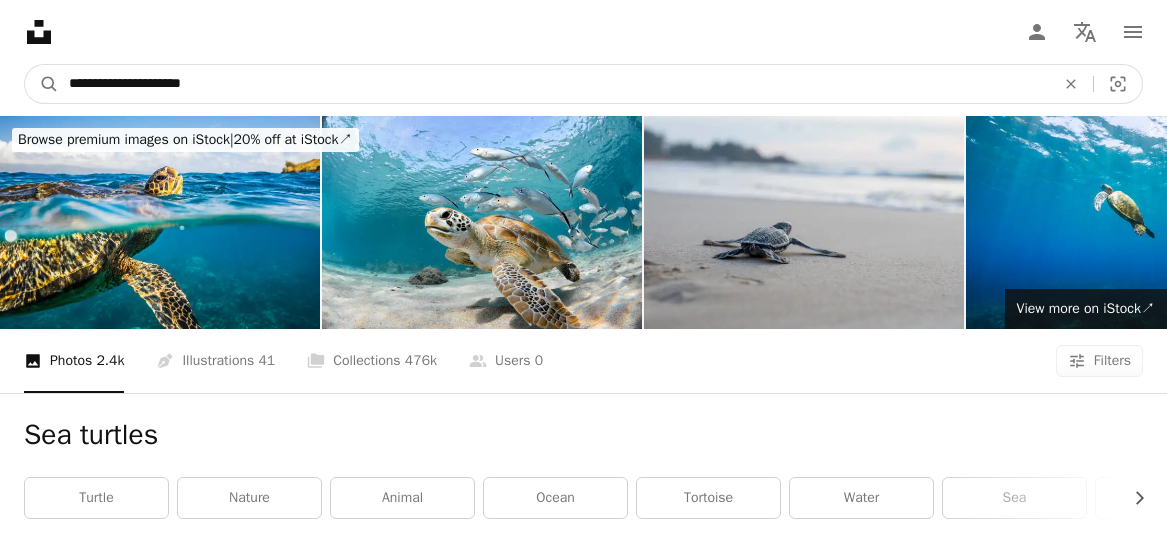 click on "A magnifying glass" at bounding box center [42, 84] 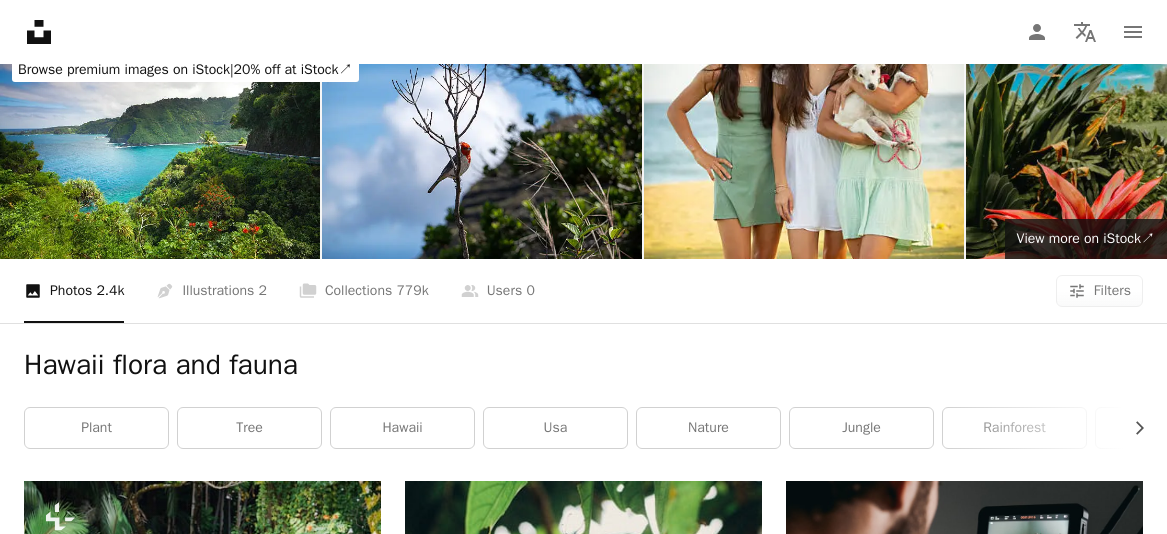 scroll, scrollTop: 0, scrollLeft: 0, axis: both 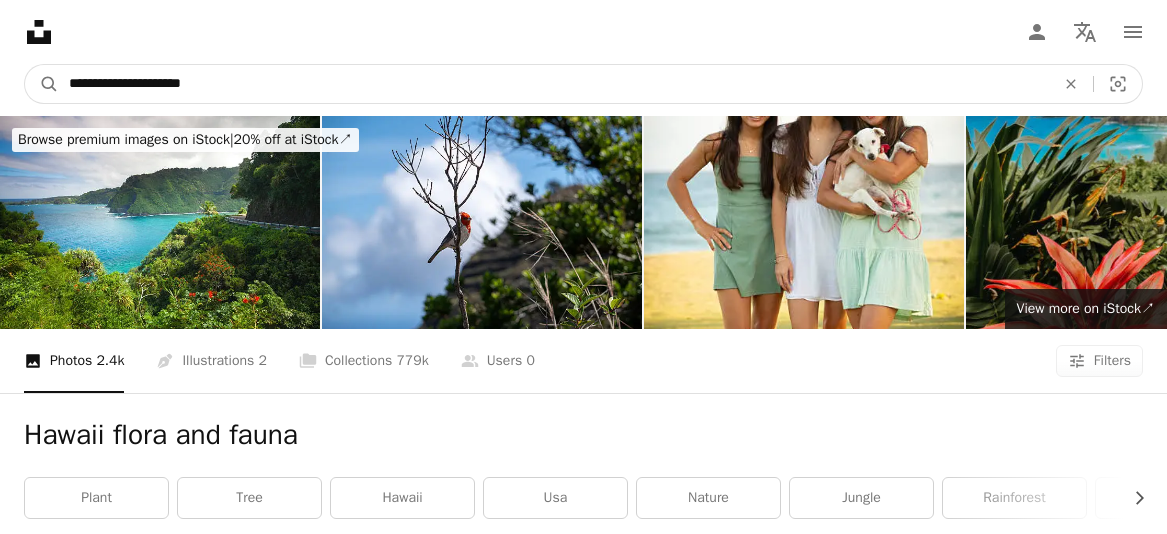 click on "**********" at bounding box center [554, 84] 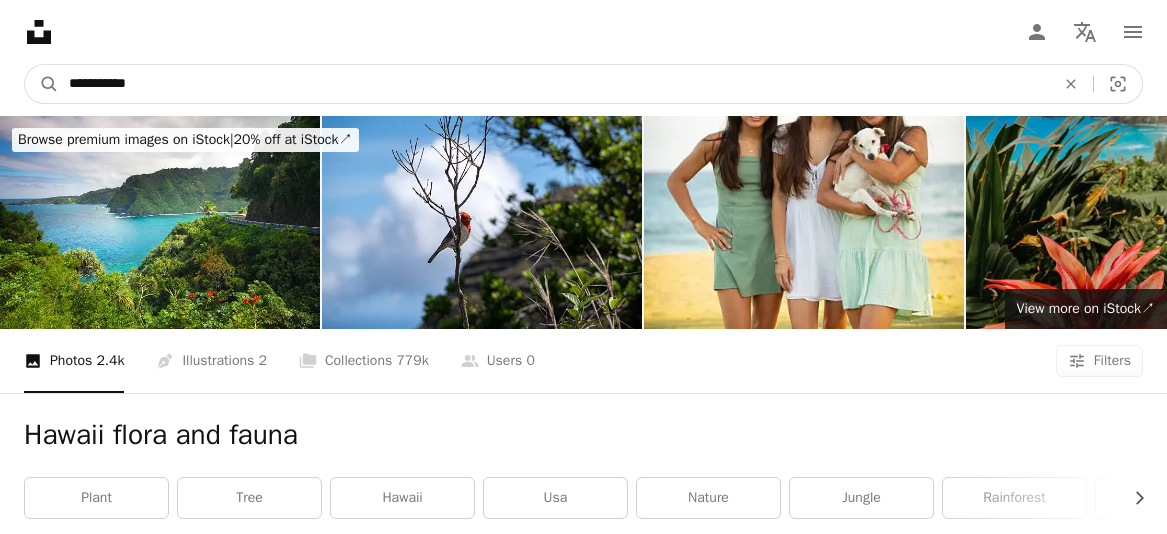 type on "**********" 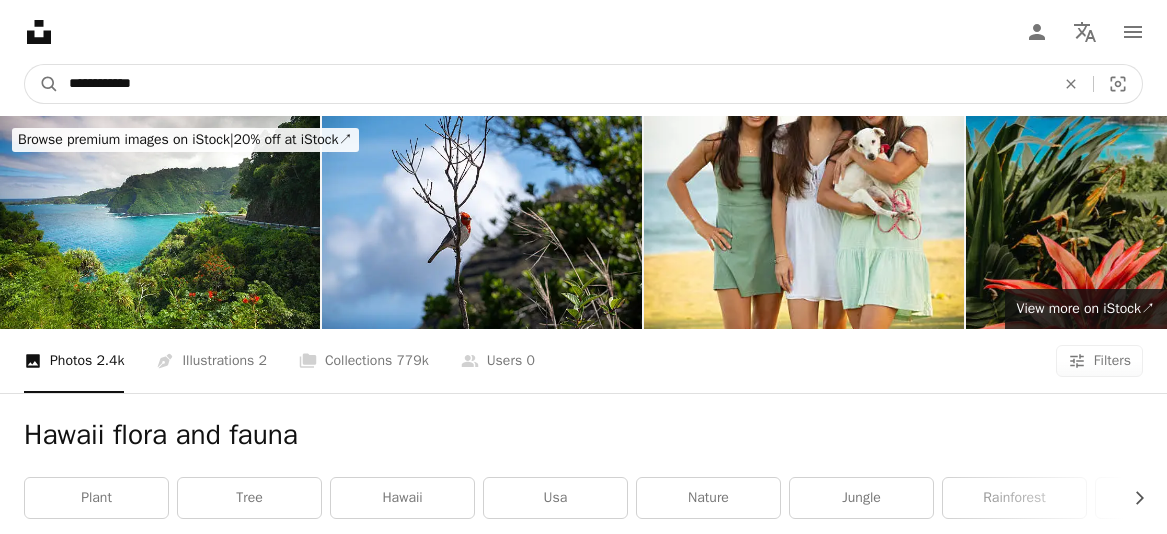 click on "A magnifying glass" at bounding box center (42, 84) 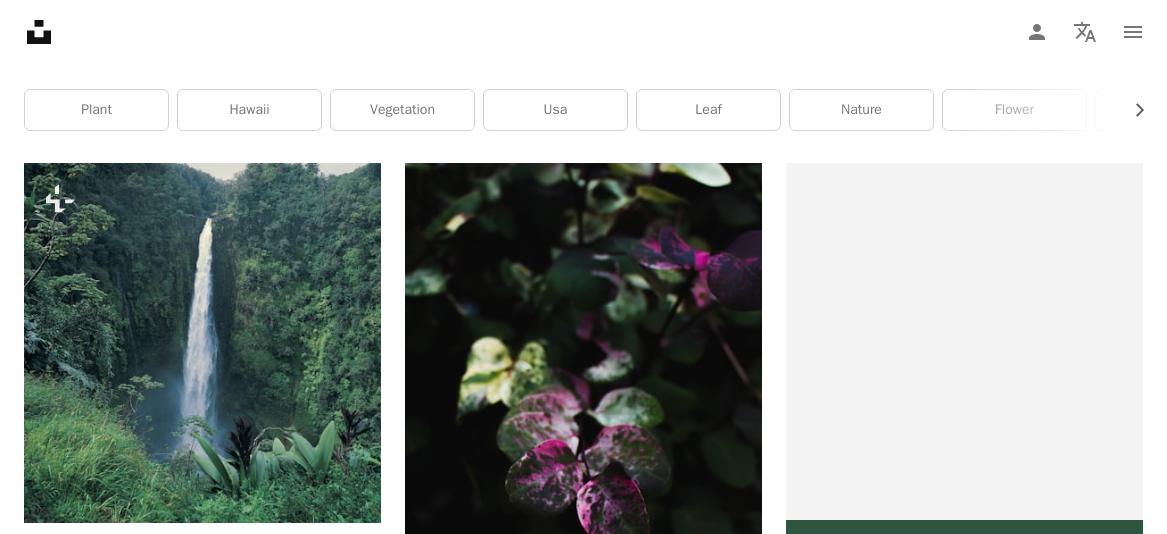 scroll, scrollTop: 0, scrollLeft: 0, axis: both 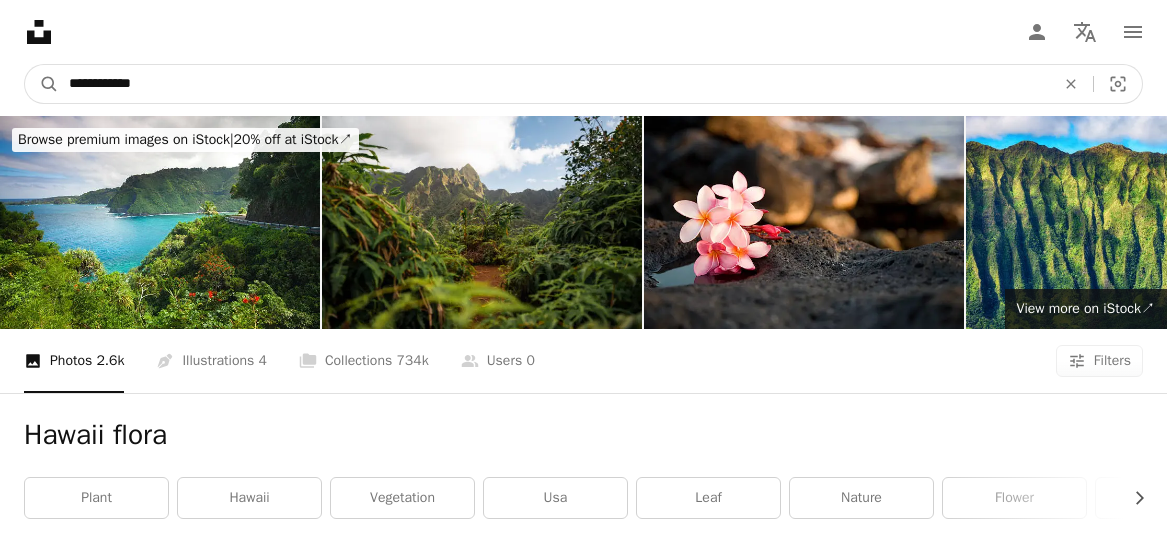 click on "**********" at bounding box center (554, 84) 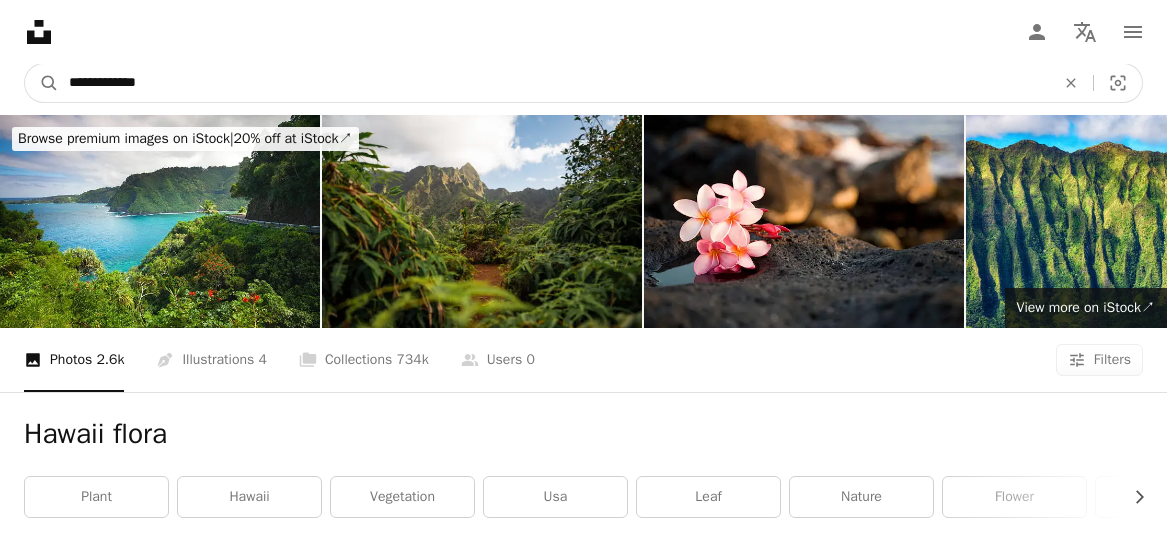 type on "**********" 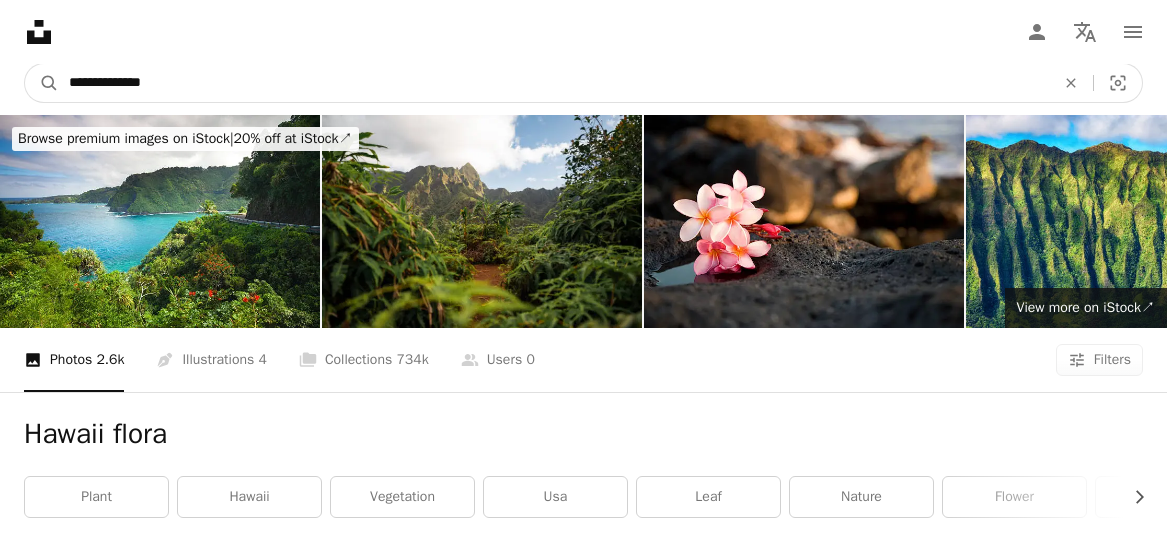 click on "A magnifying glass" at bounding box center [42, 83] 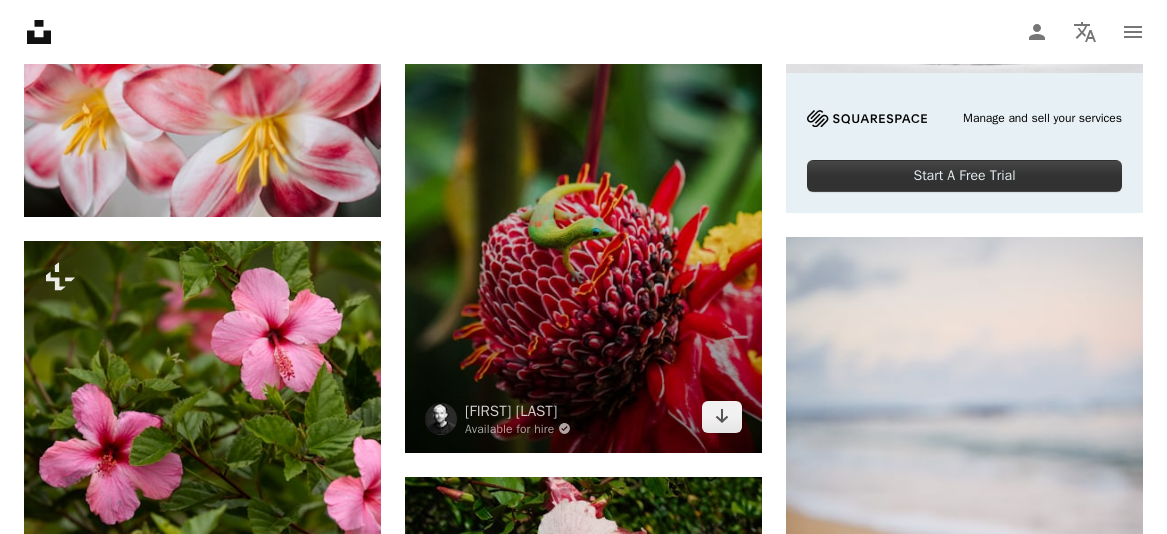 scroll, scrollTop: 836, scrollLeft: 0, axis: vertical 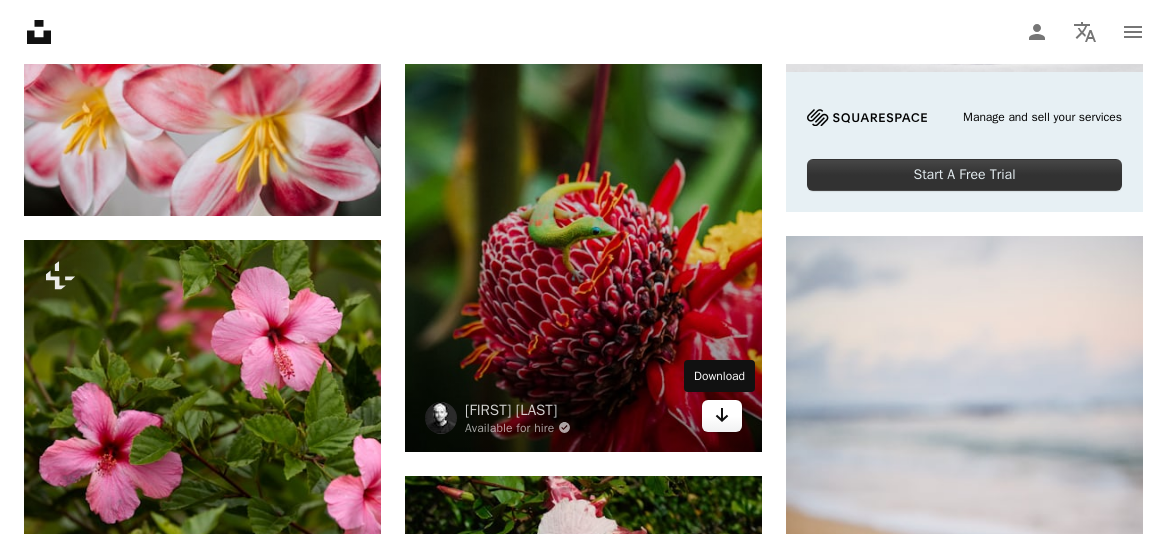 click on "Arrow pointing down" 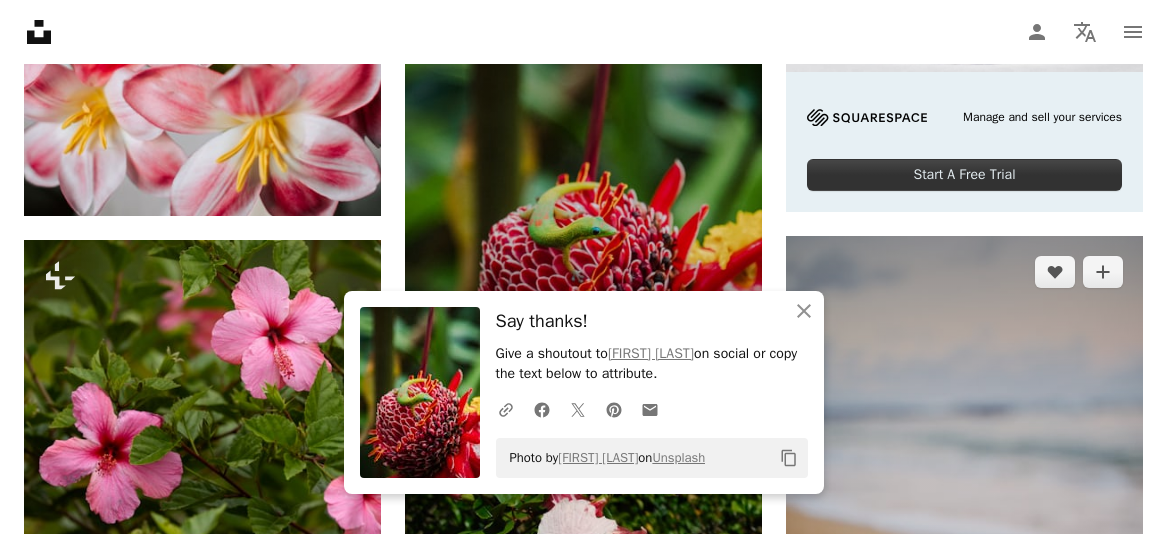scroll, scrollTop: 855, scrollLeft: 0, axis: vertical 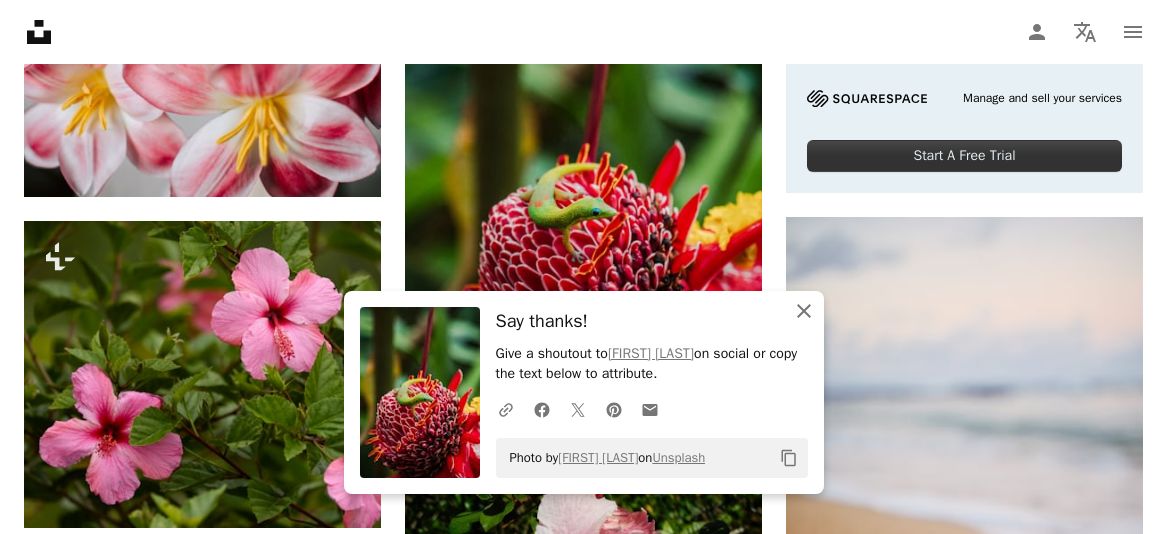 click on "An X shape" 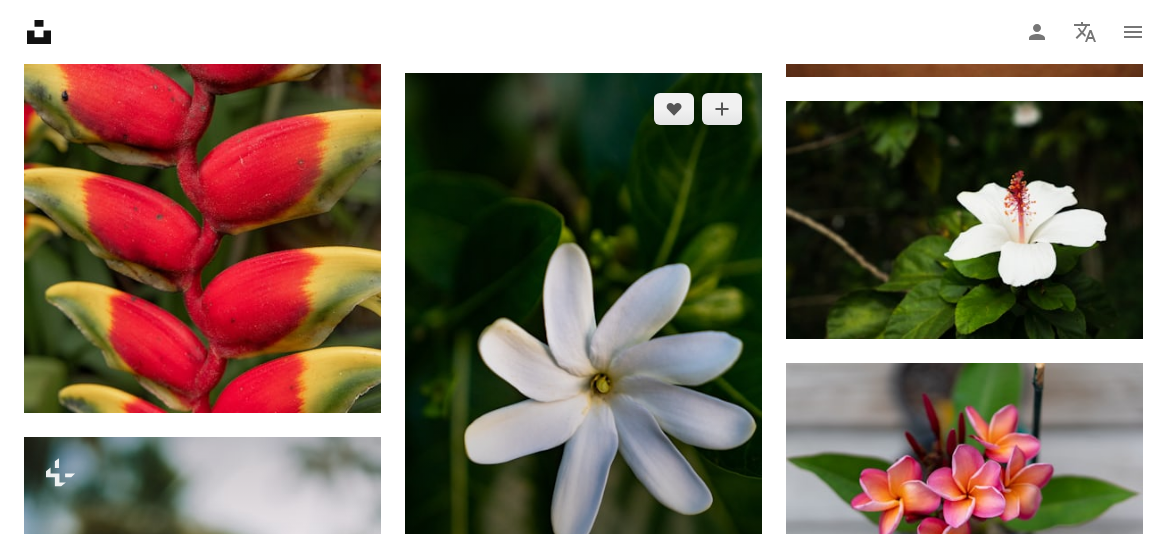 scroll, scrollTop: 1533, scrollLeft: 0, axis: vertical 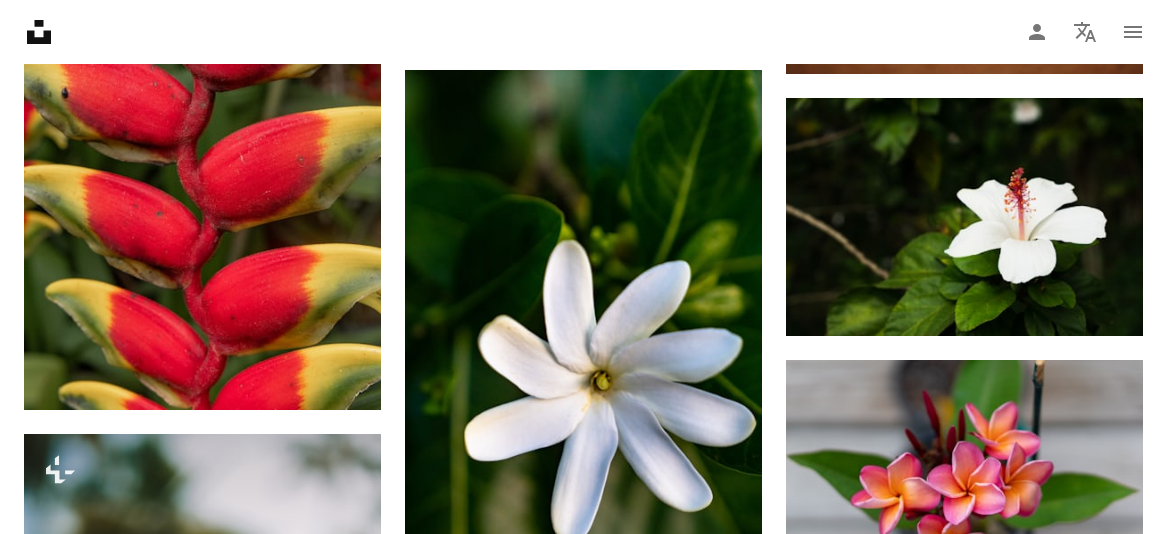 click on "Unsplash logo Unsplash Home A photo Pen Tool A compass A stack of folders Download Person Localization icon navigation menu" at bounding box center [583, 32] 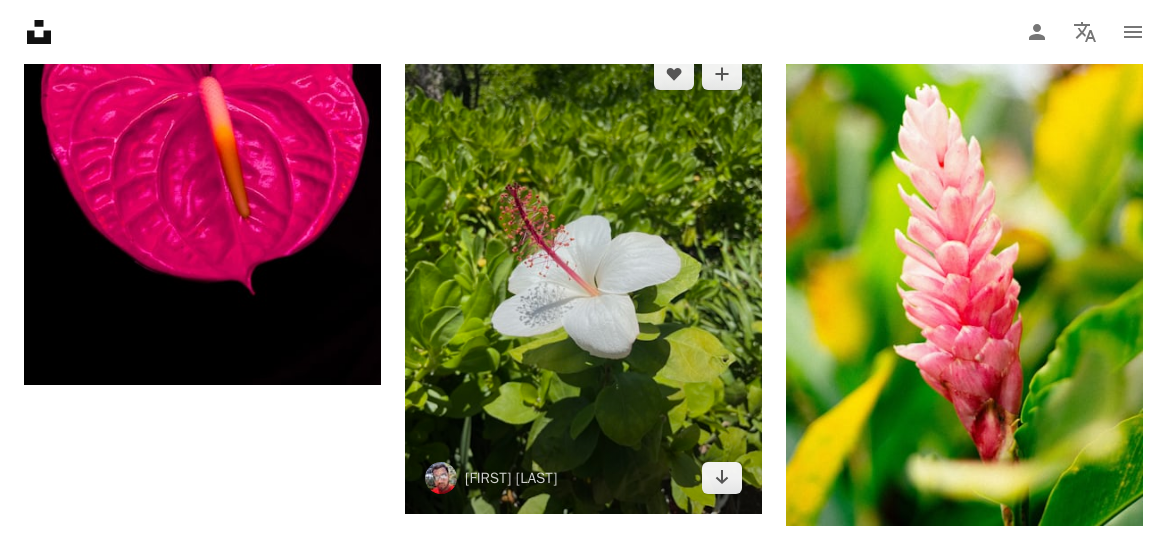 scroll, scrollTop: 2674, scrollLeft: 0, axis: vertical 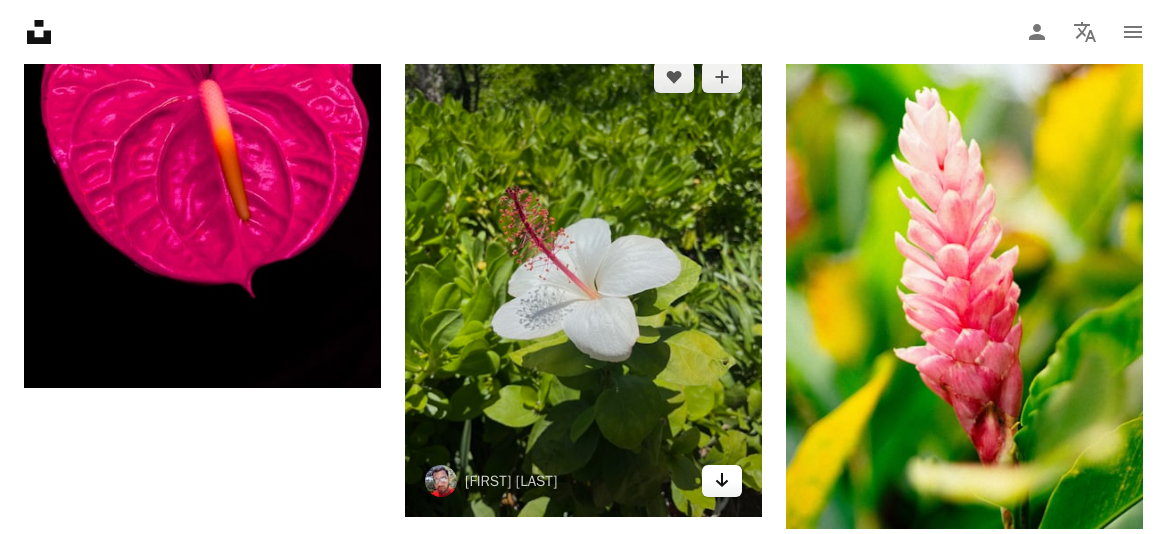 click on "Arrow pointing down" 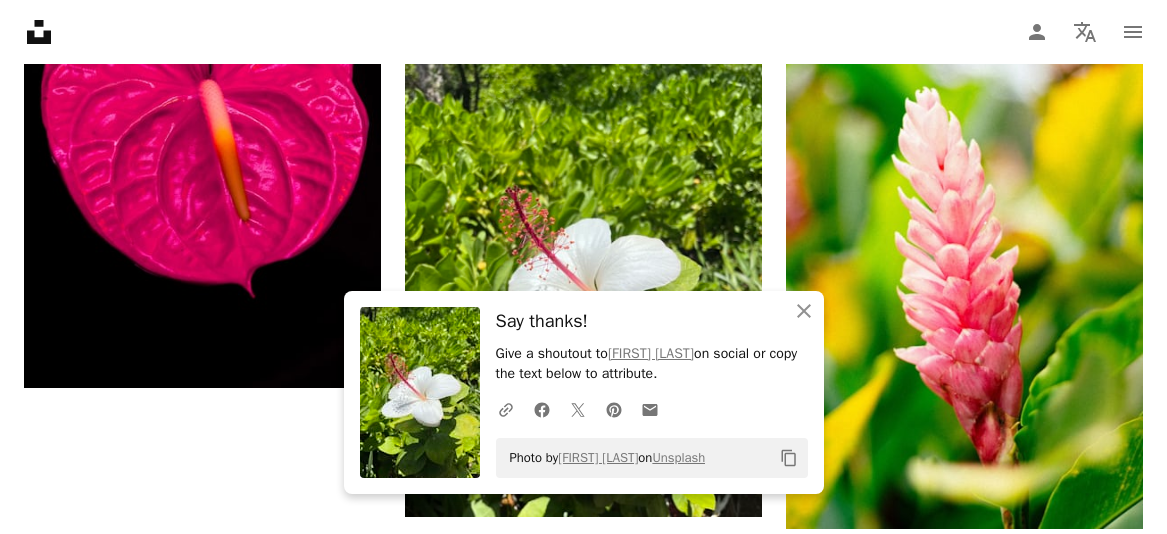 click on "[FIRST] [LAST]" at bounding box center (583, -536) 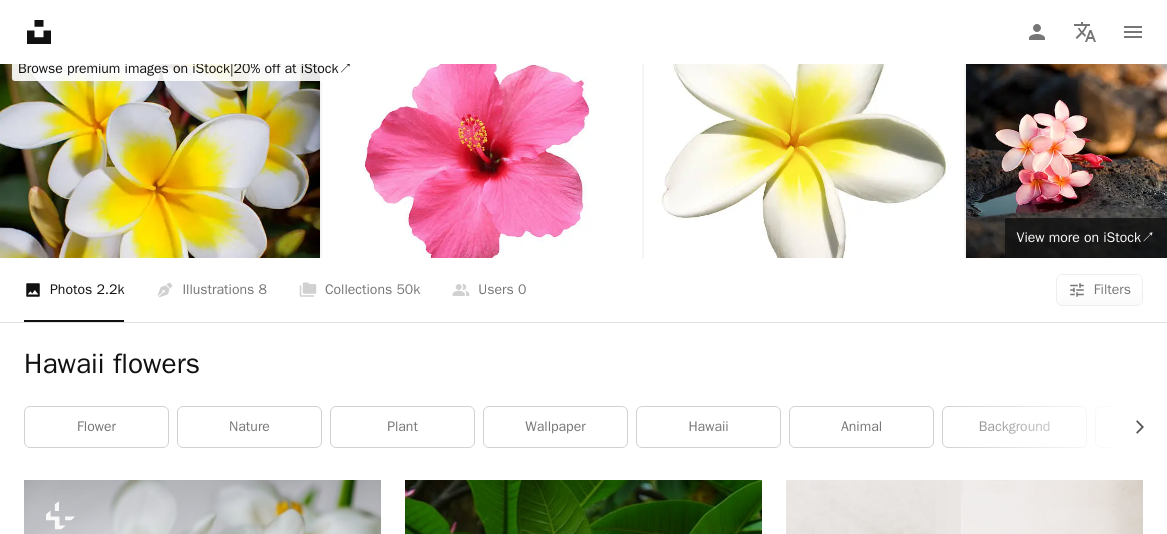 scroll, scrollTop: 0, scrollLeft: 0, axis: both 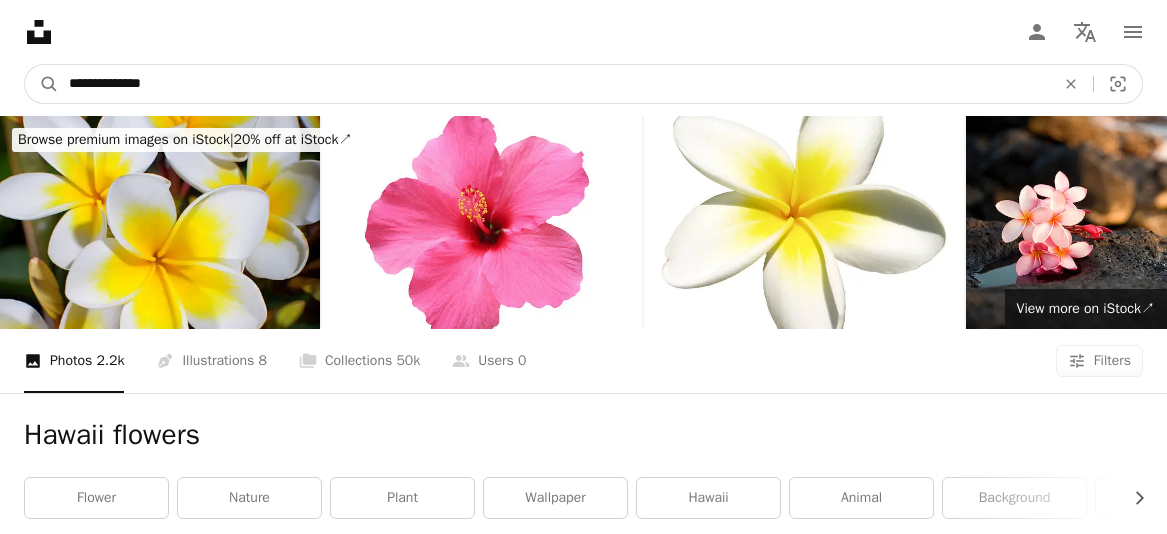 click on "**********" at bounding box center (554, 84) 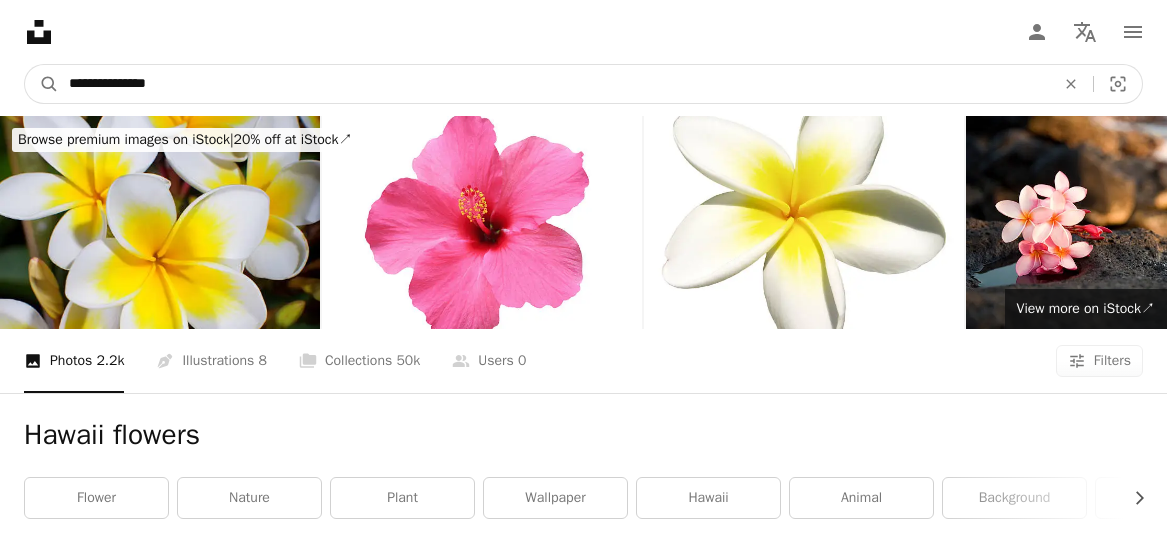 click on "A magnifying glass" at bounding box center [42, 84] 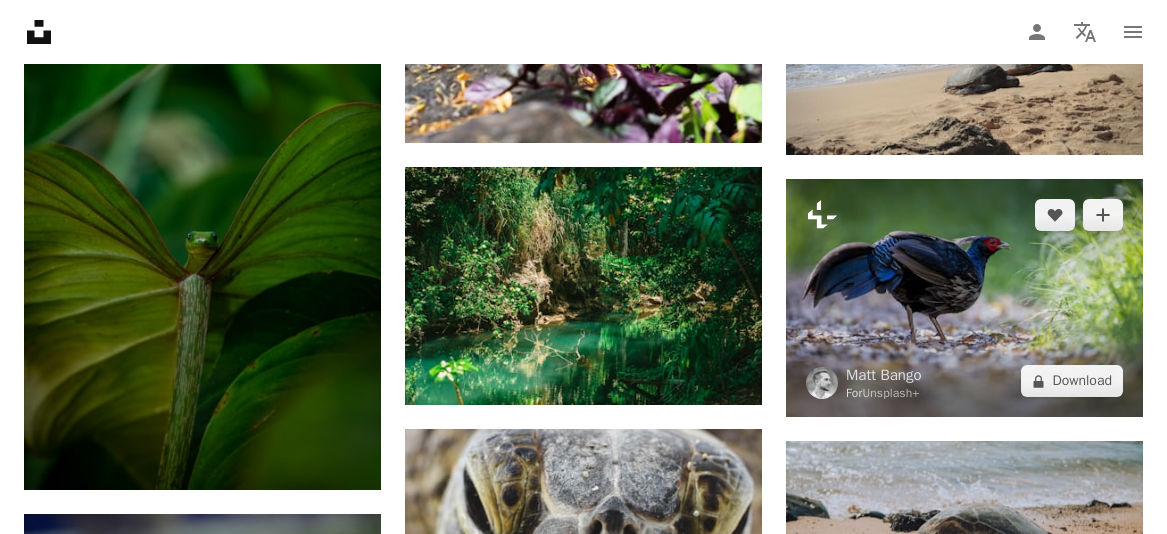 scroll, scrollTop: 1149, scrollLeft: 0, axis: vertical 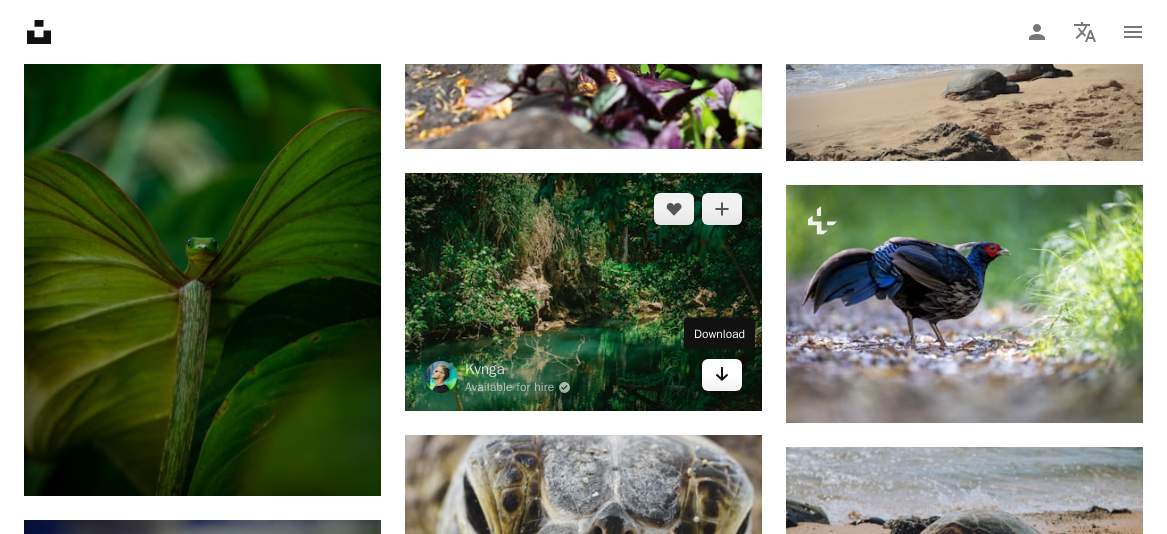 click on "Arrow pointing down" 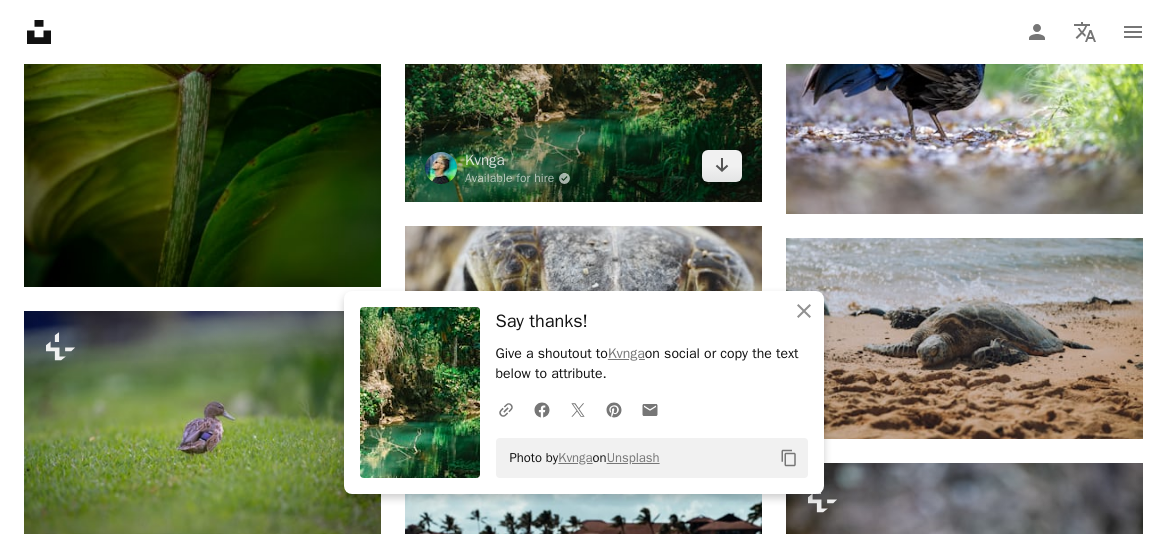 scroll, scrollTop: 1363, scrollLeft: 0, axis: vertical 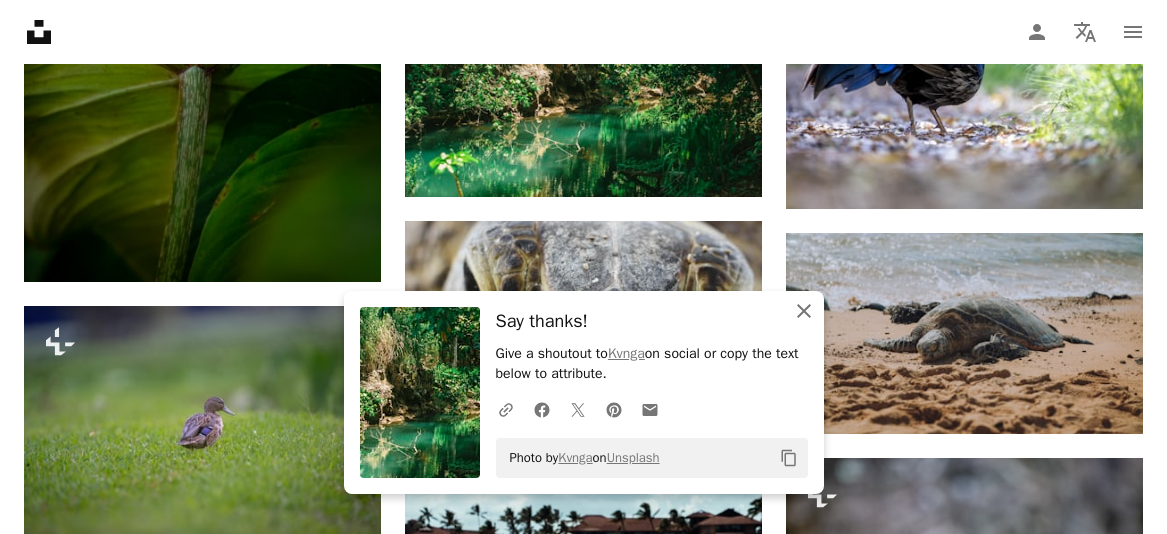 click on "An X shape" 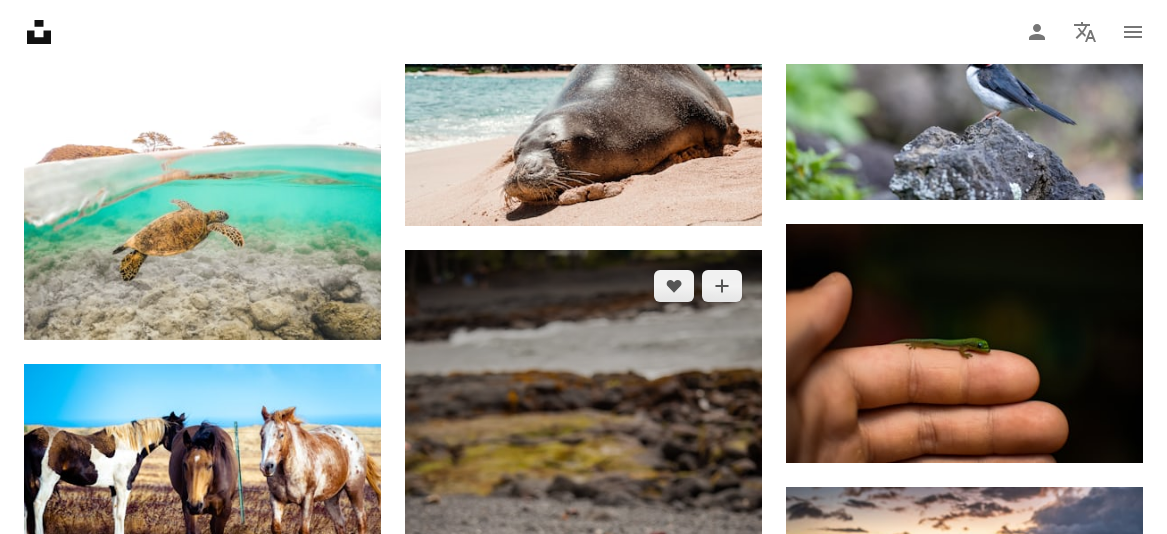scroll, scrollTop: 1871, scrollLeft: 0, axis: vertical 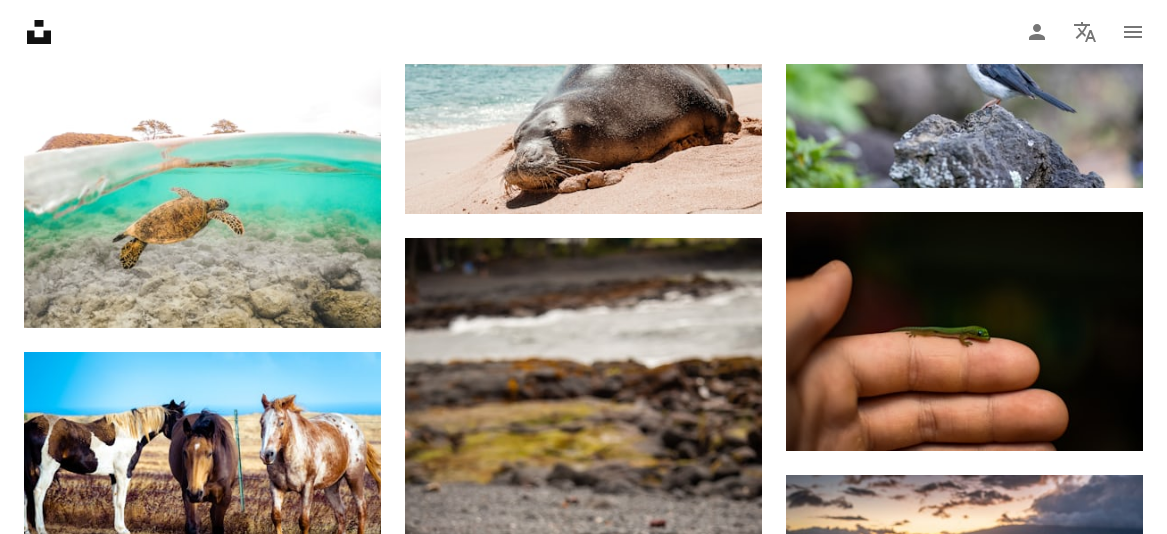 click on "Plus sign for Unsplash+ A heart A plus sign Matt Bango For  Unsplash+ A lock Download A heart A plus sign Joe Ng Arrow pointing down Plus sign for Unsplash+ A heart A plus sign Matt Bango For  Unsplash+ A lock Download A heart A plus sign Royce Fonseca Available for hire A checkmark inside of a circle Arrow pointing down A heart A plus sign Hari Nandakumar Available for hire A checkmark inside of a circle Arrow pointing down A heart A plus sign Luke Scarpino Arrow pointing down A heart A plus sign Joe Cook Arrow pointing down A heart A plus sign Mitch Meyers Arrow pointing down A heart A plus sign Brandon Karaca Arrow pointing down A heart A plus sign Kvnga Available for hire A checkmark inside of a circle Arrow pointing down A heart A plus sign Jeremy Bishop Available for hire A checkmark inside of a circle Arrow pointing down A heart A plus sign Sebastian Coman Travel Arrow pointing down A heart A plus sign Chloe Leis Arrow pointing down A website makes it real. Start A Free Trial A heart A plus sign For" at bounding box center (583, -42) 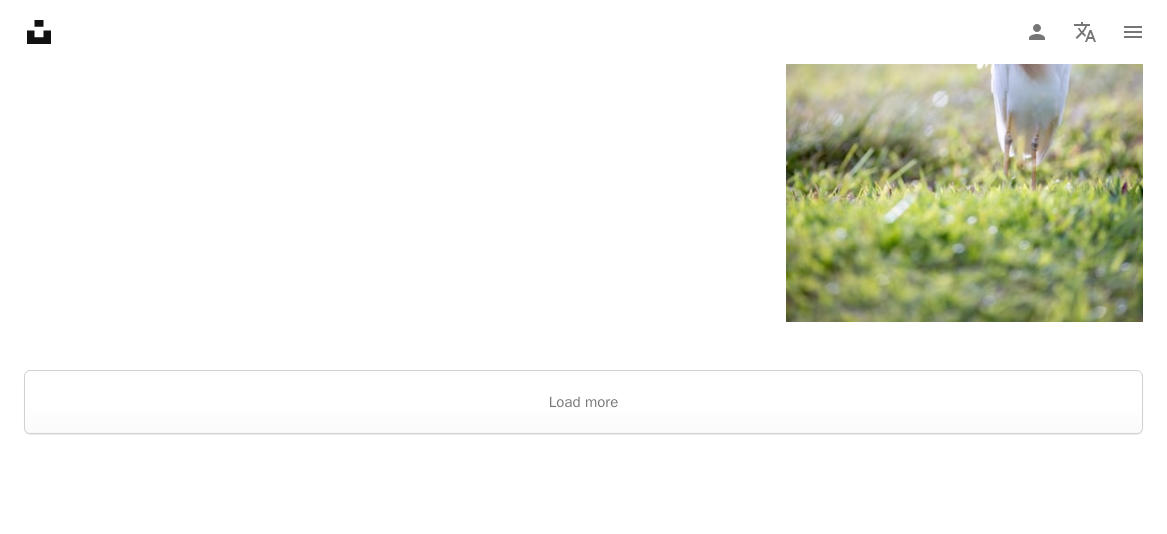 scroll, scrollTop: 2918, scrollLeft: 0, axis: vertical 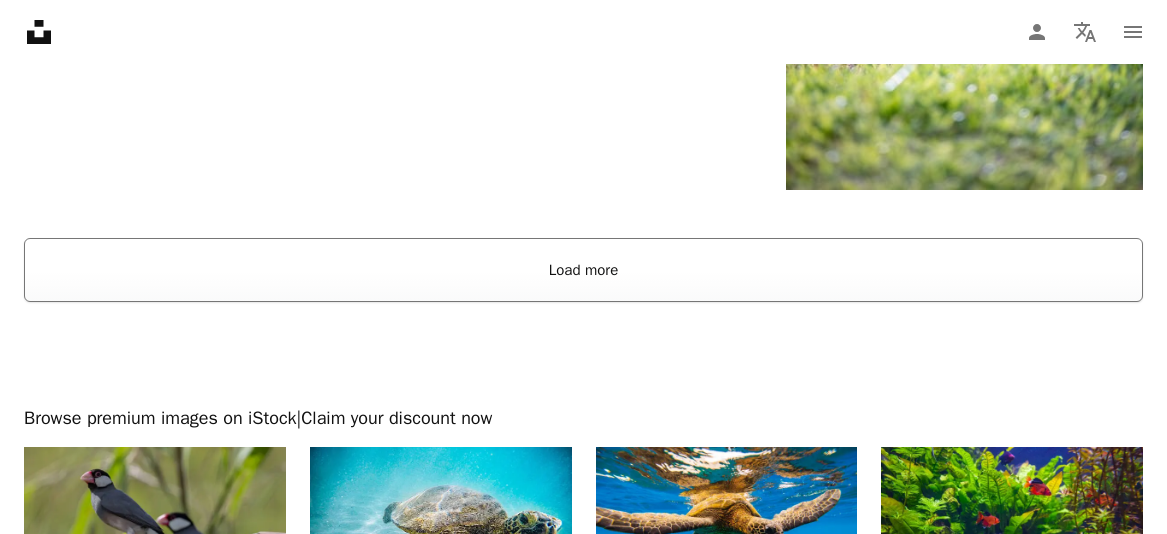 click on "Load more" at bounding box center (583, 270) 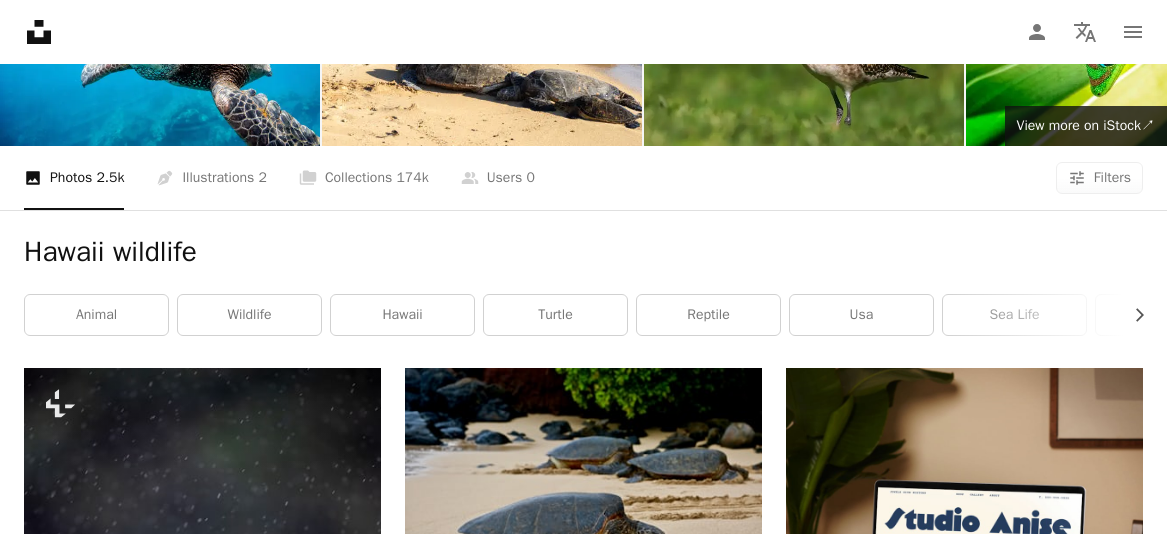 scroll, scrollTop: 0, scrollLeft: 0, axis: both 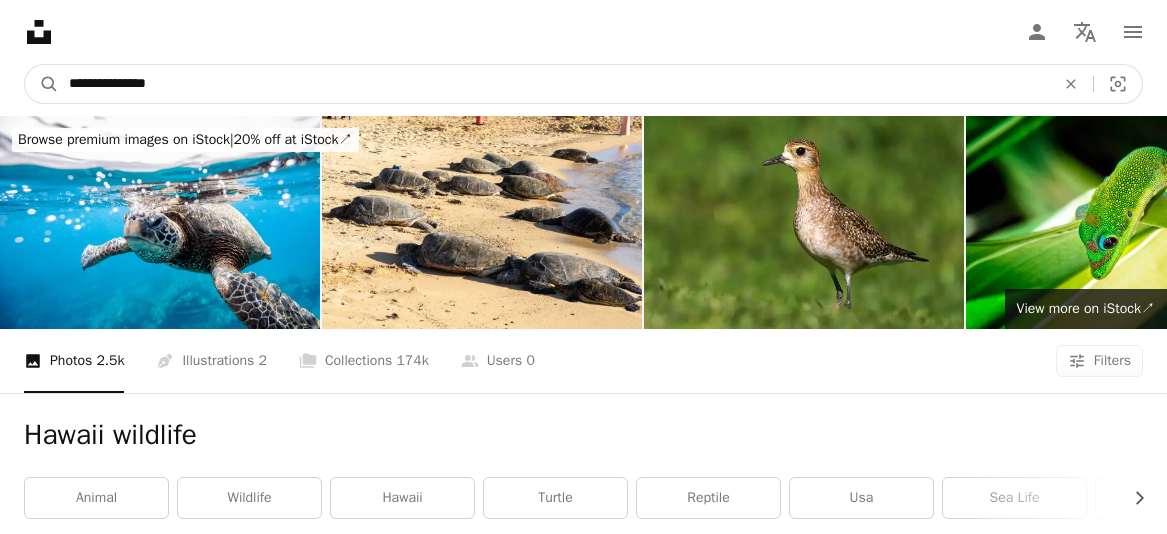 click on "**********" at bounding box center [554, 84] 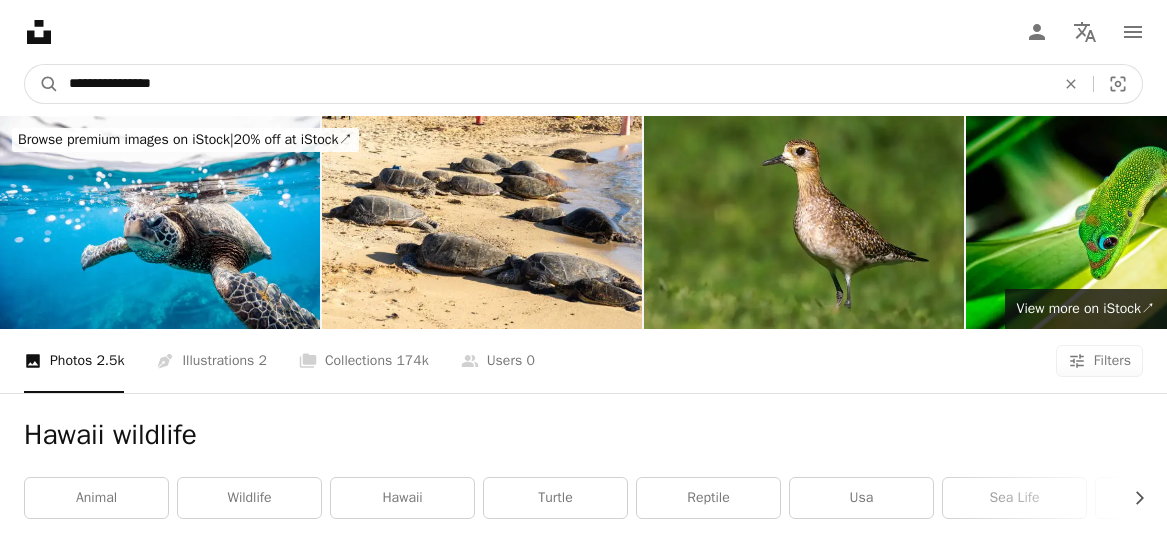 type on "**********" 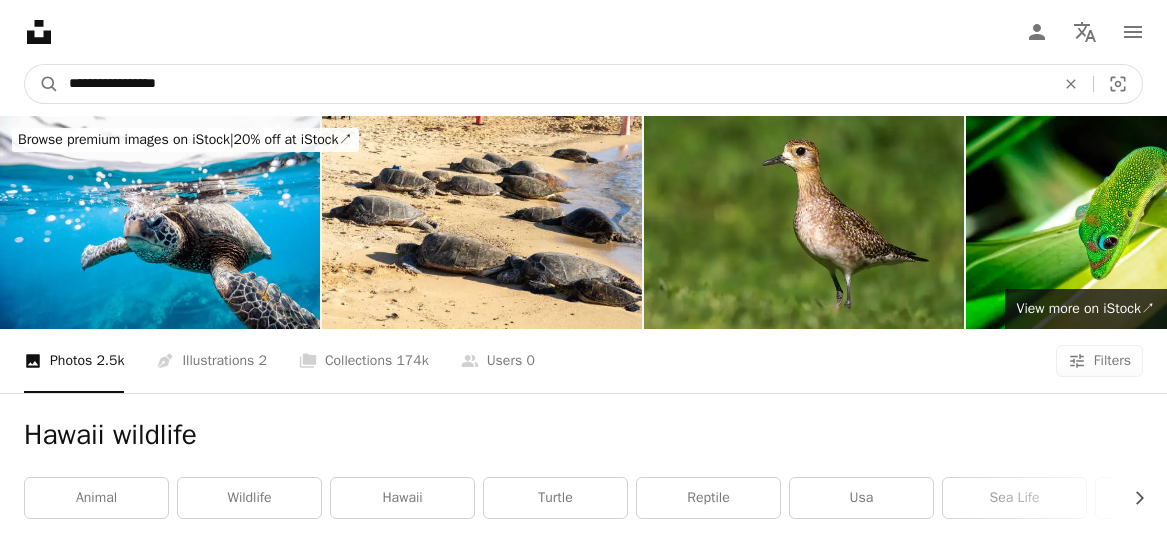 click on "A magnifying glass" at bounding box center [42, 84] 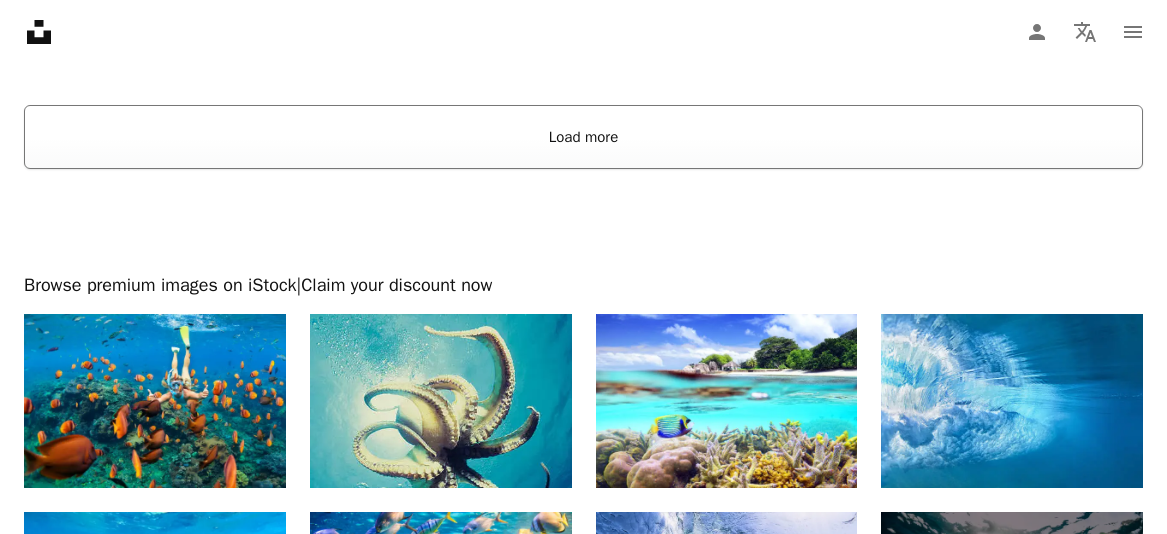 scroll, scrollTop: 3387, scrollLeft: 0, axis: vertical 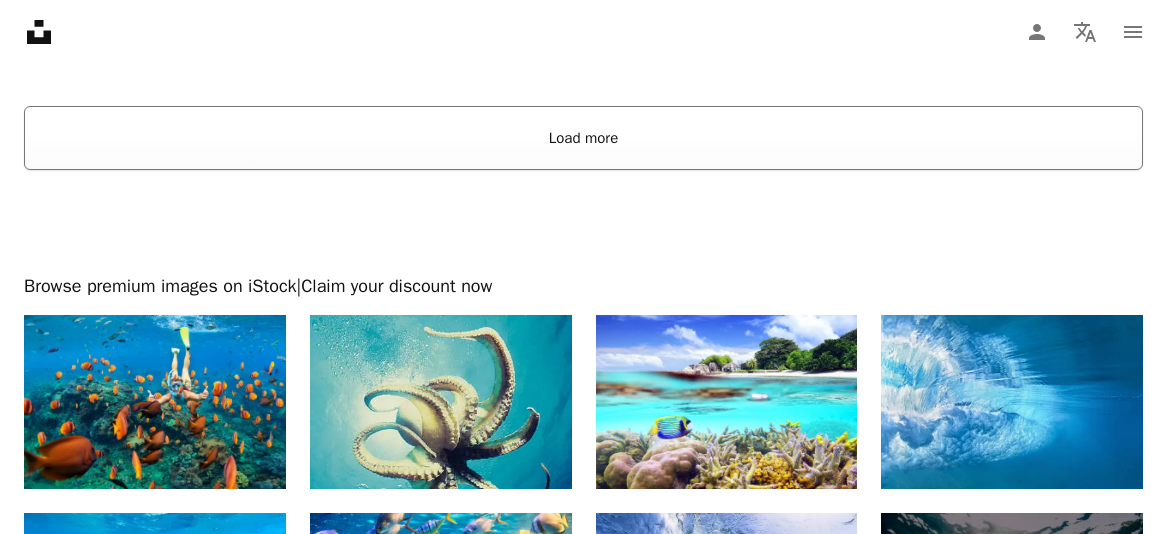 click on "Load more" at bounding box center [583, 138] 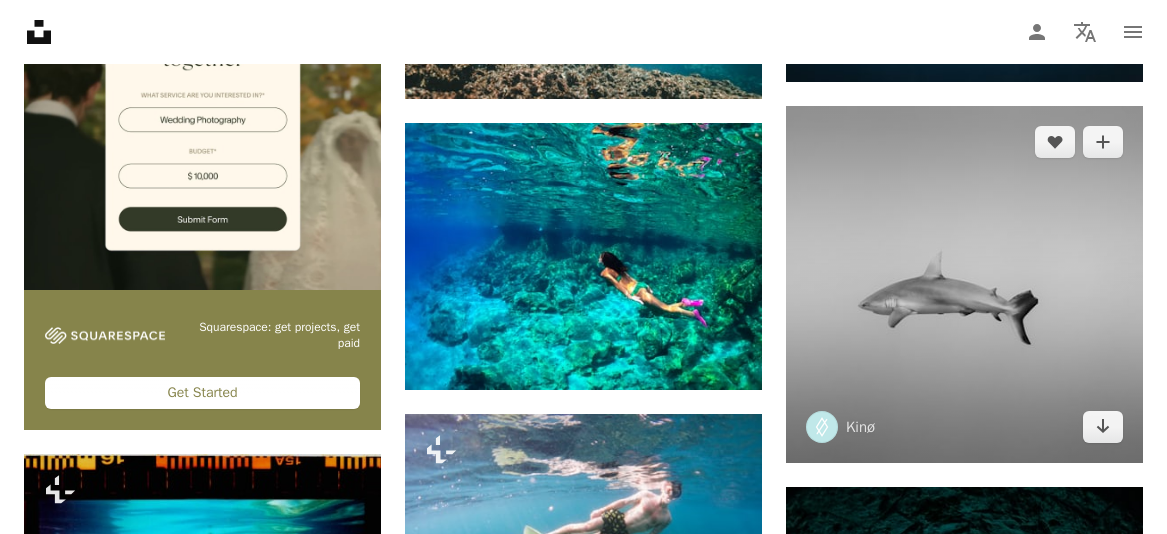 scroll, scrollTop: 3920, scrollLeft: 0, axis: vertical 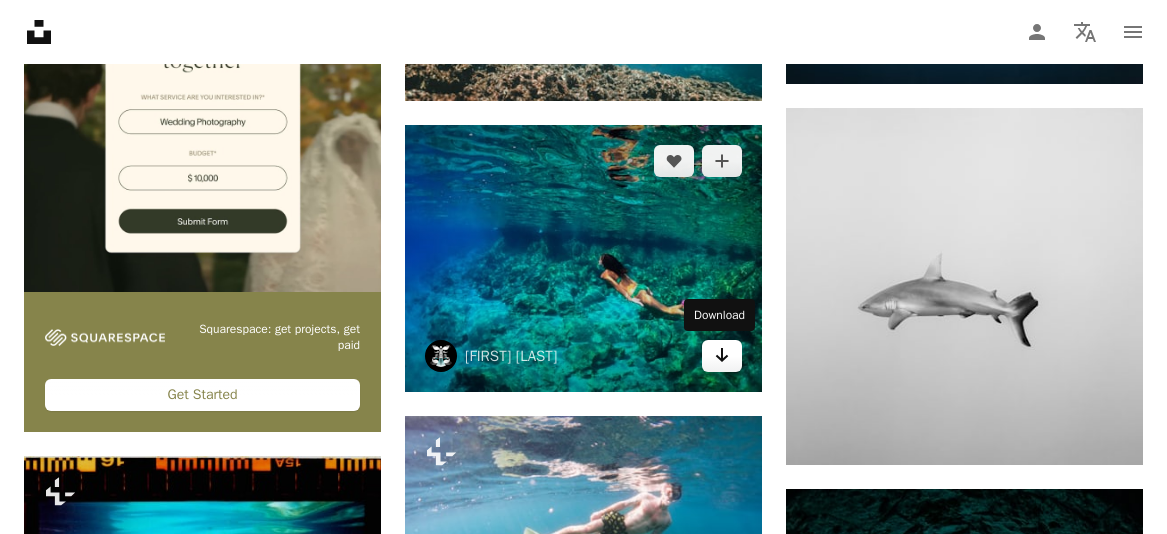 click 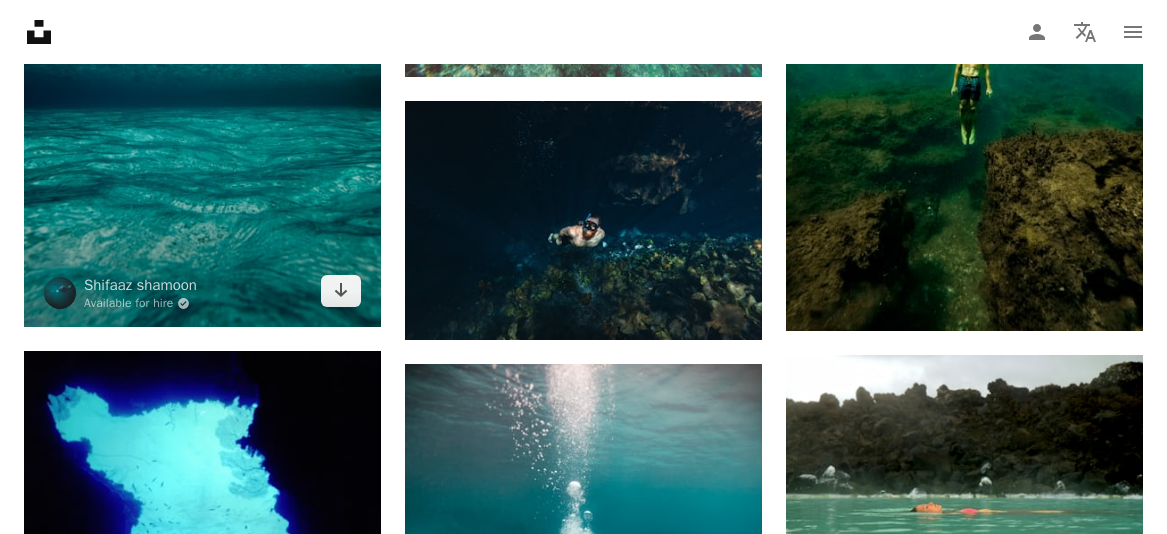 scroll, scrollTop: 5118, scrollLeft: 0, axis: vertical 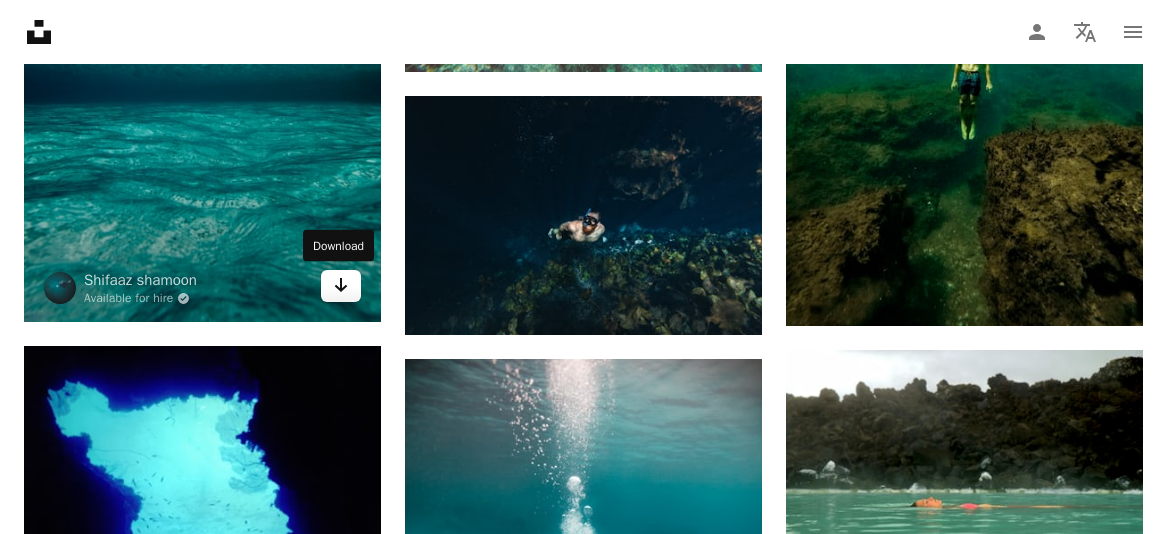 click on "Arrow pointing down" 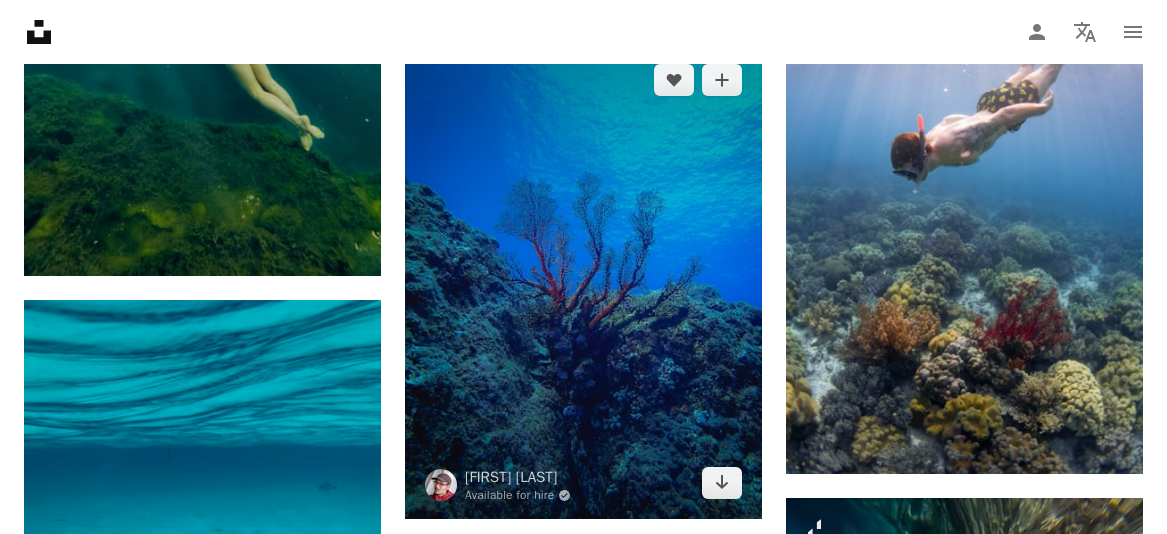 scroll, scrollTop: 6759, scrollLeft: 0, axis: vertical 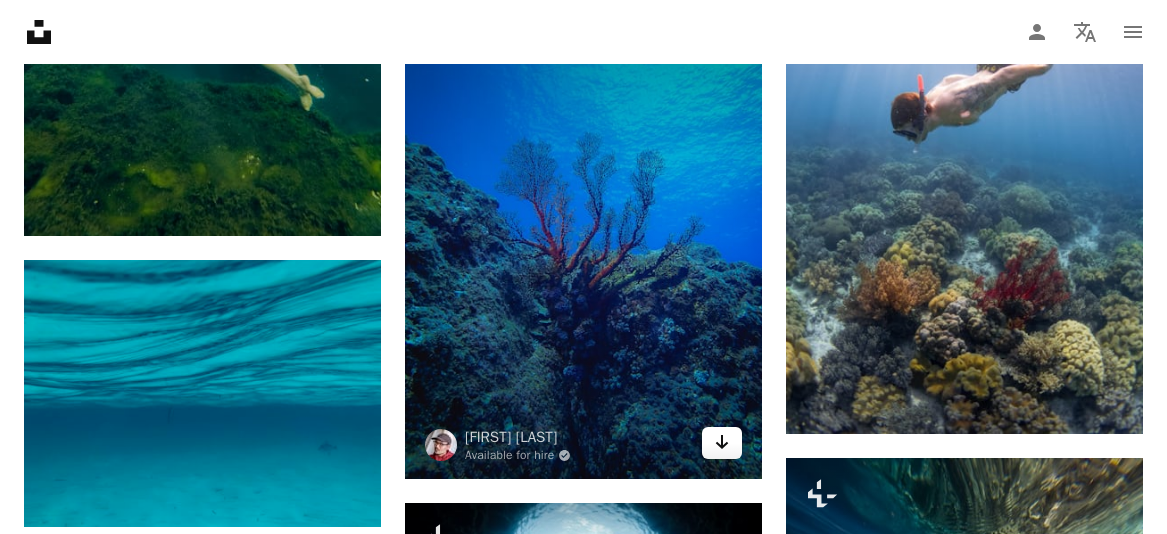 click on "Arrow pointing down" 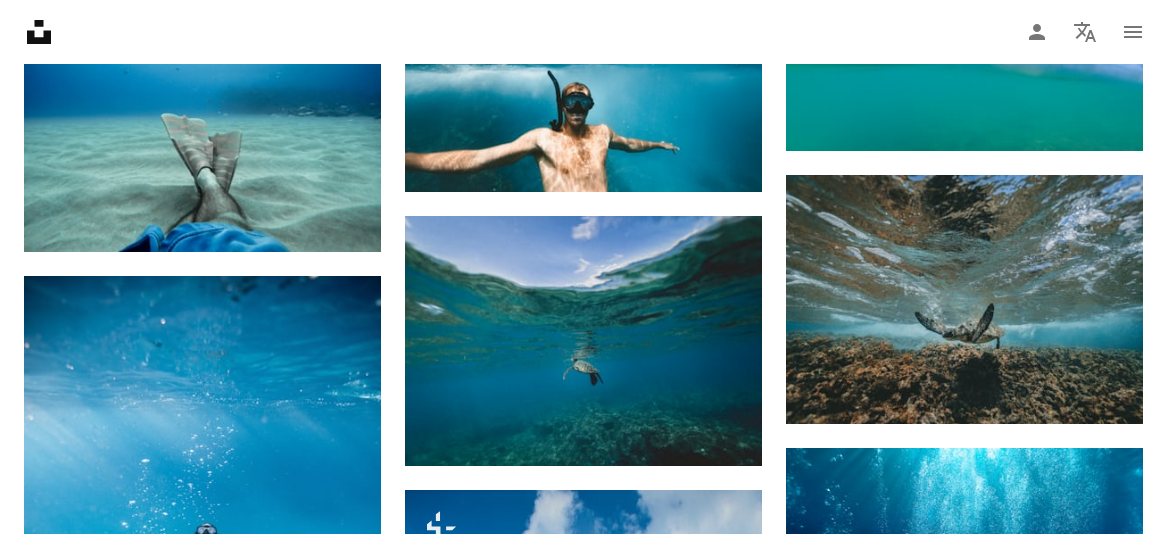 scroll, scrollTop: 0, scrollLeft: 0, axis: both 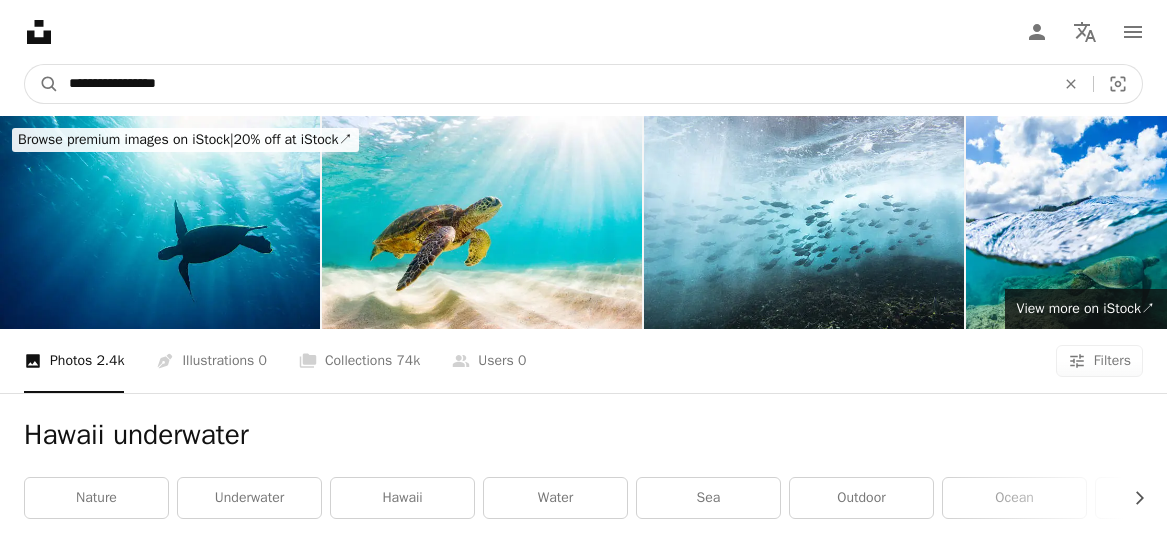 drag, startPoint x: 216, startPoint y: 80, endPoint x: -14, endPoint y: 76, distance: 230.03477 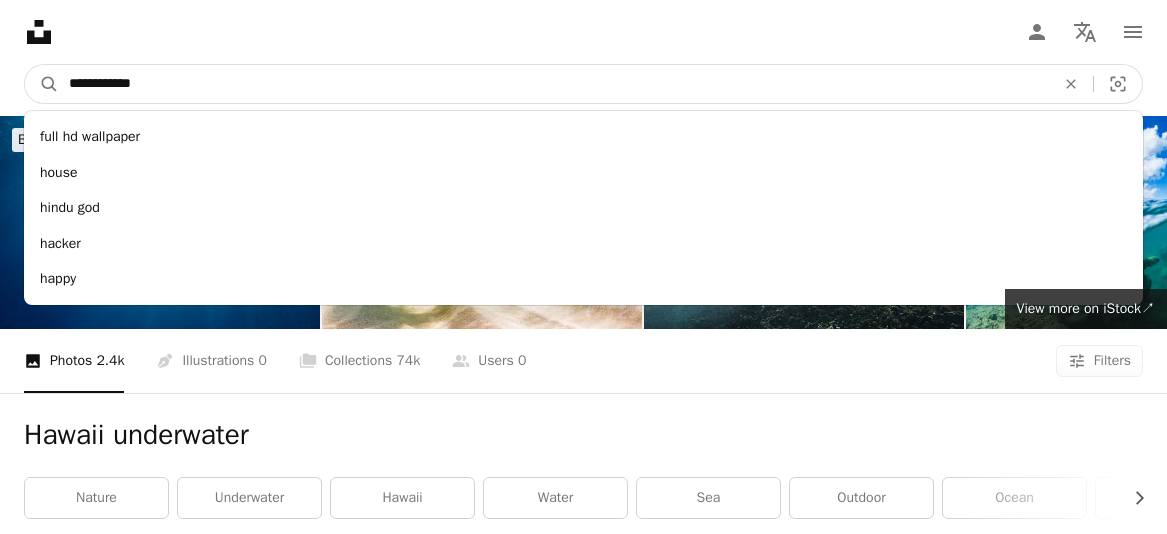 type on "**********" 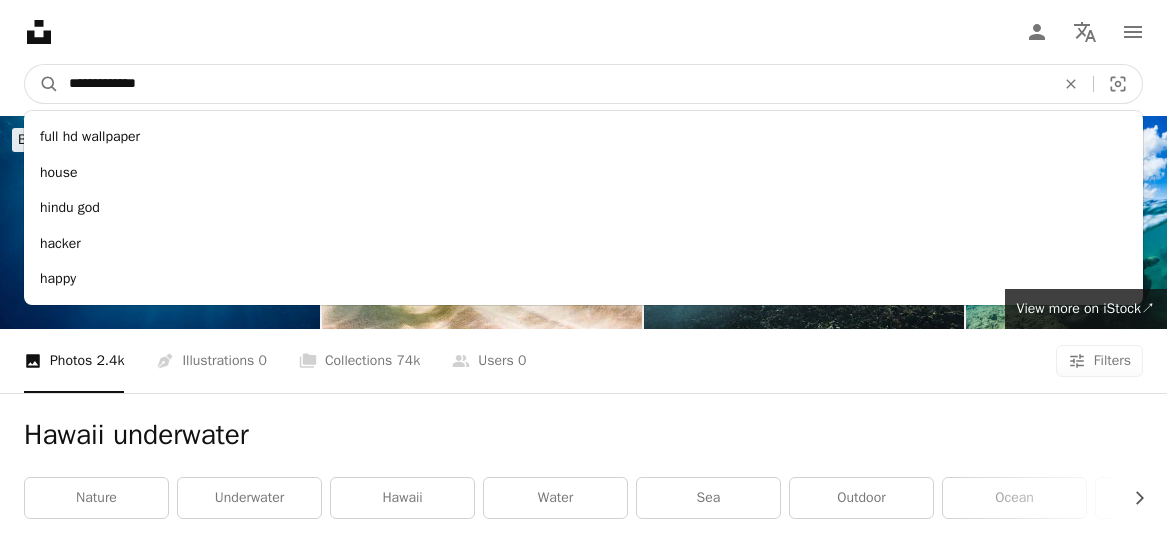 click on "A magnifying glass" at bounding box center (42, 84) 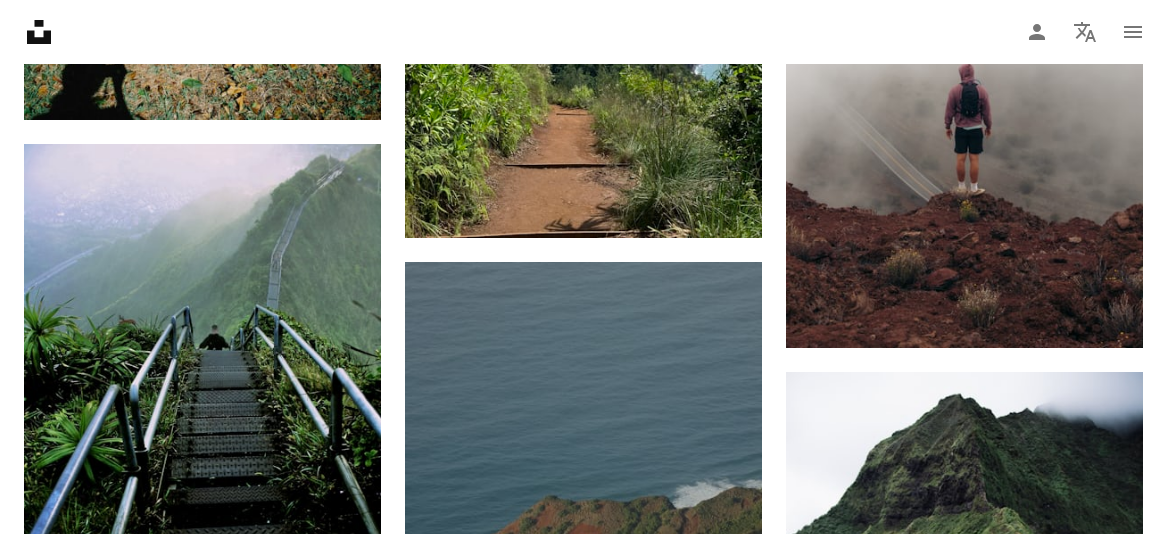 scroll, scrollTop: 0, scrollLeft: 0, axis: both 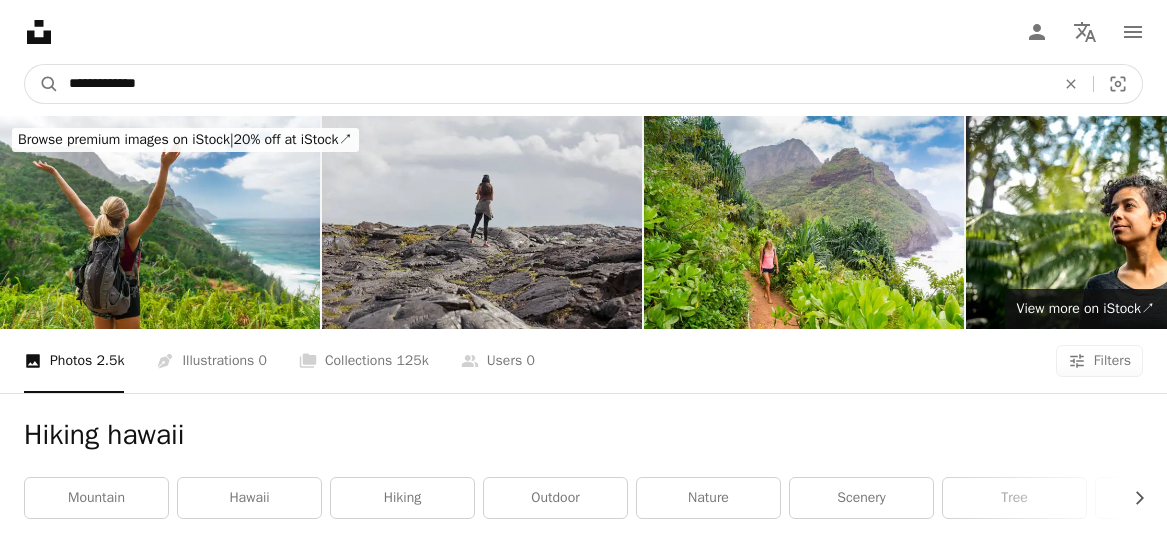 click on "**********" at bounding box center (554, 84) 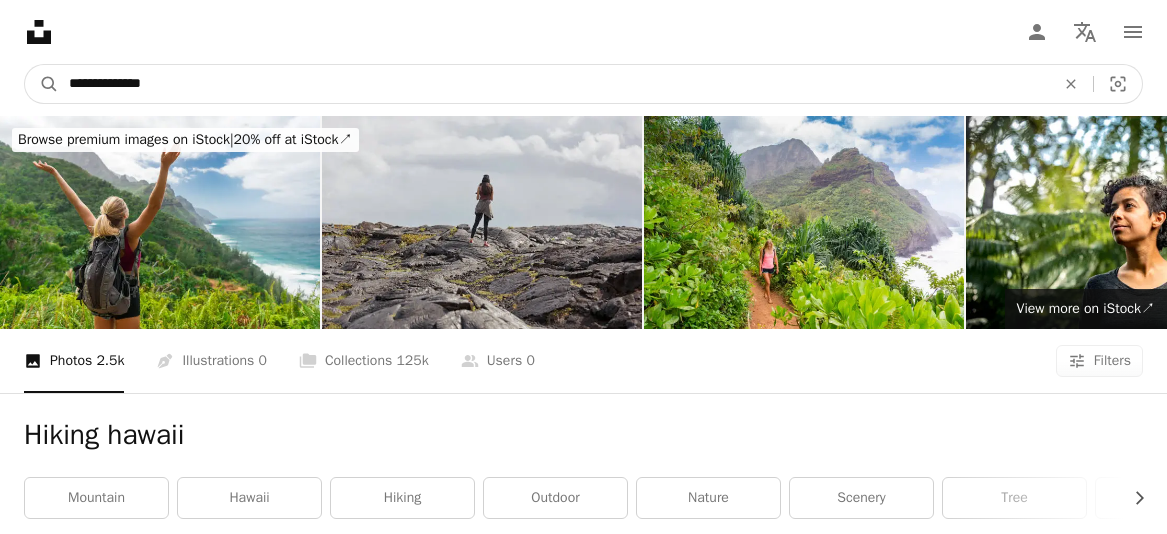 type on "**********" 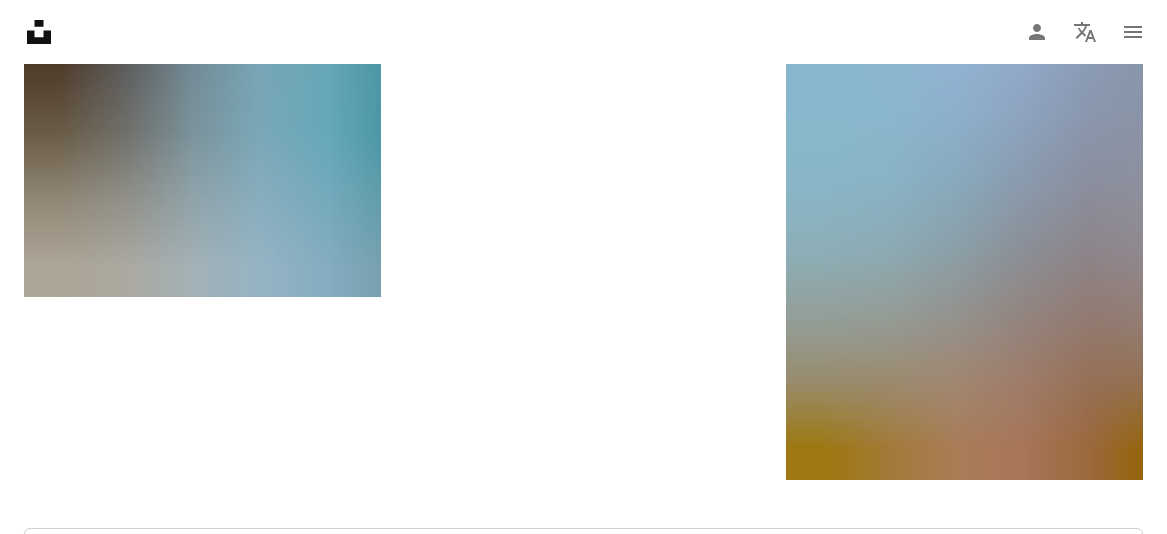 scroll, scrollTop: 3261, scrollLeft: 0, axis: vertical 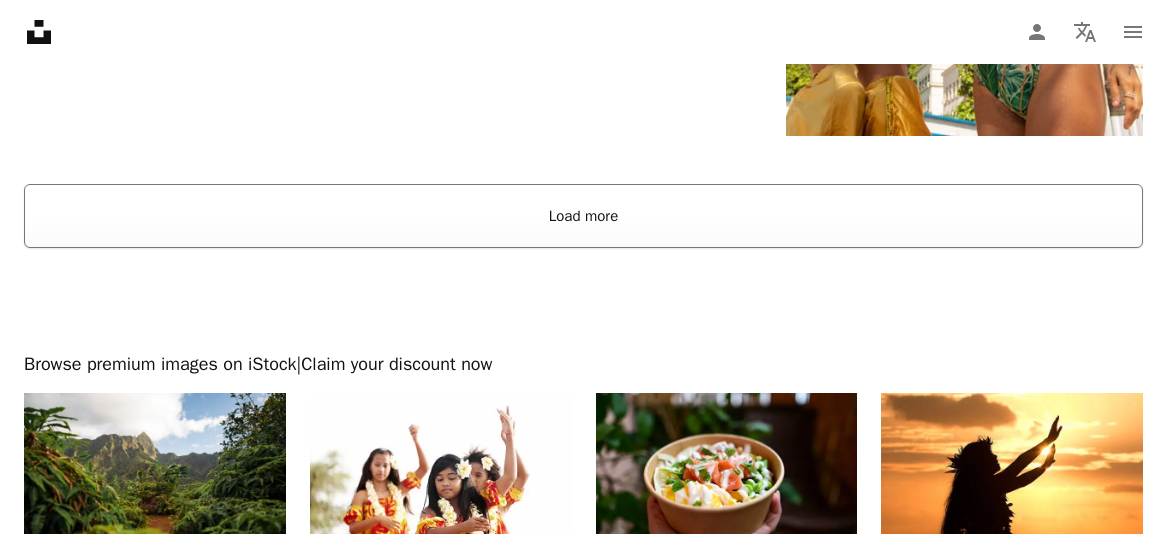 click on "Load more" at bounding box center [583, 216] 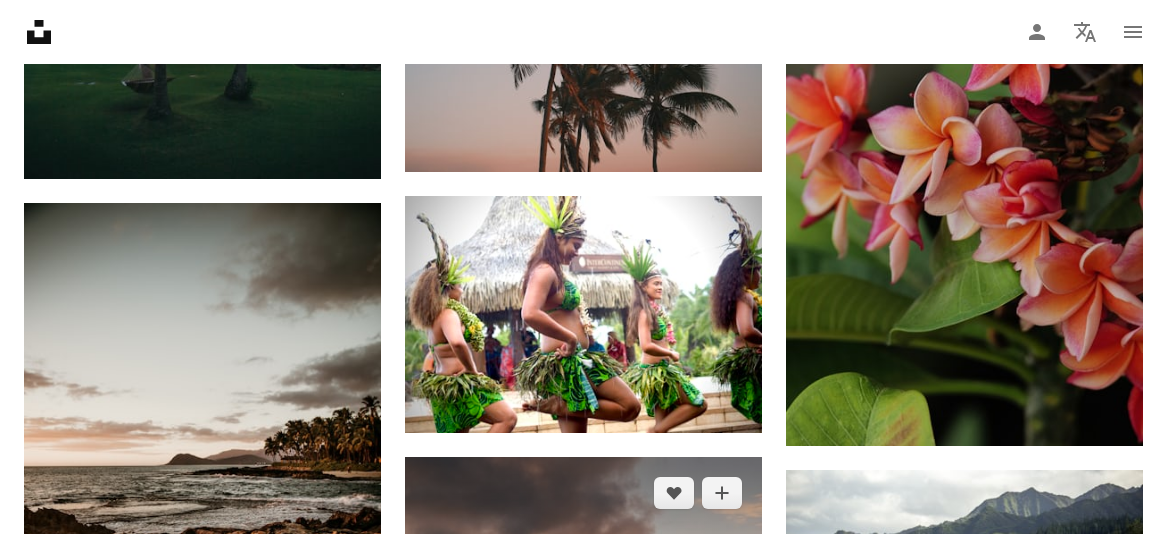 scroll, scrollTop: 16272, scrollLeft: 0, axis: vertical 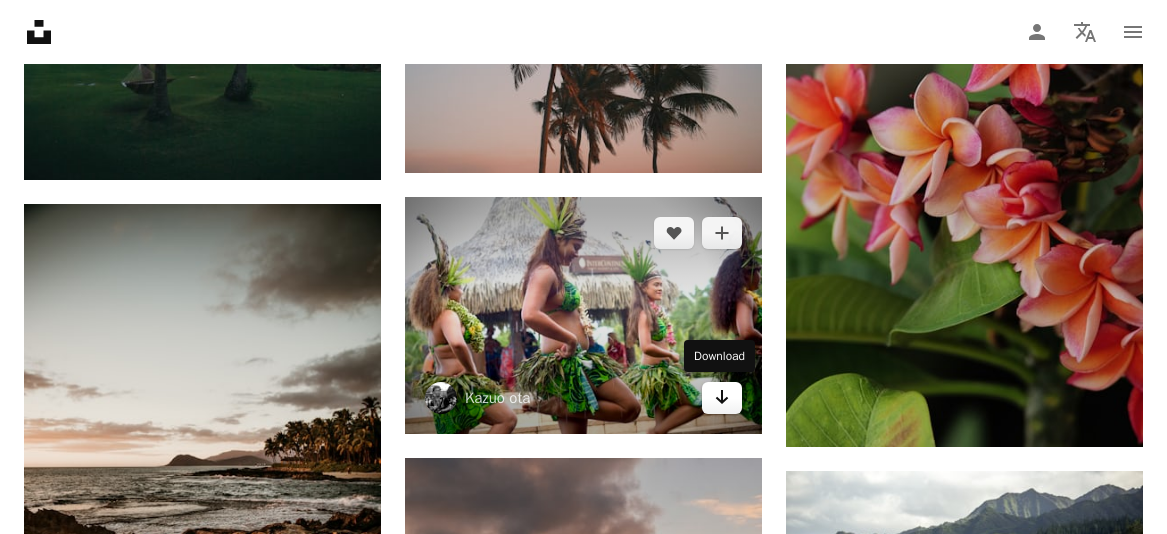 click on "Arrow pointing down" 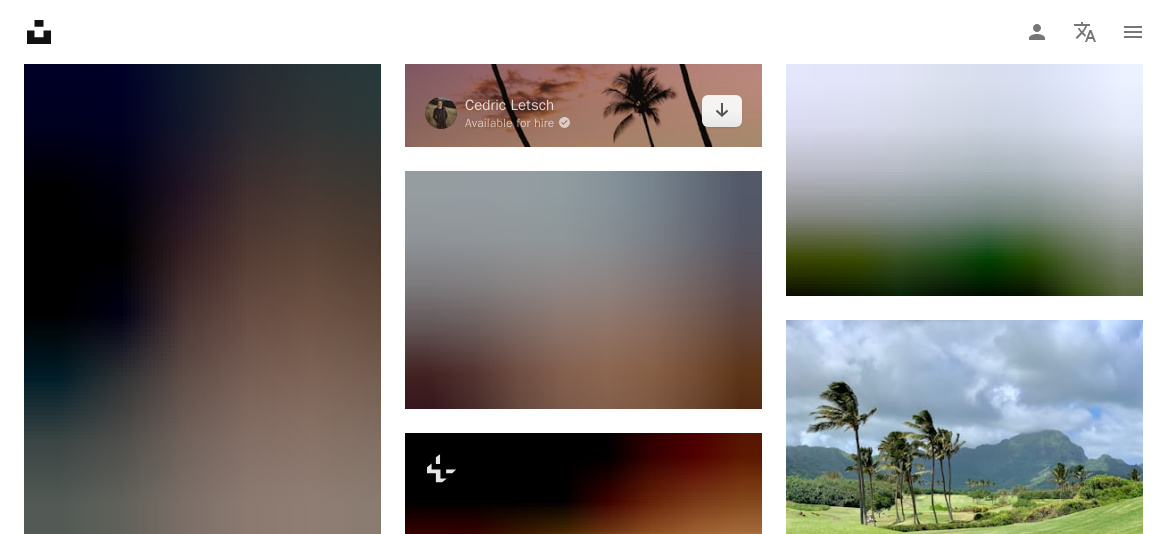 scroll, scrollTop: 19791, scrollLeft: 0, axis: vertical 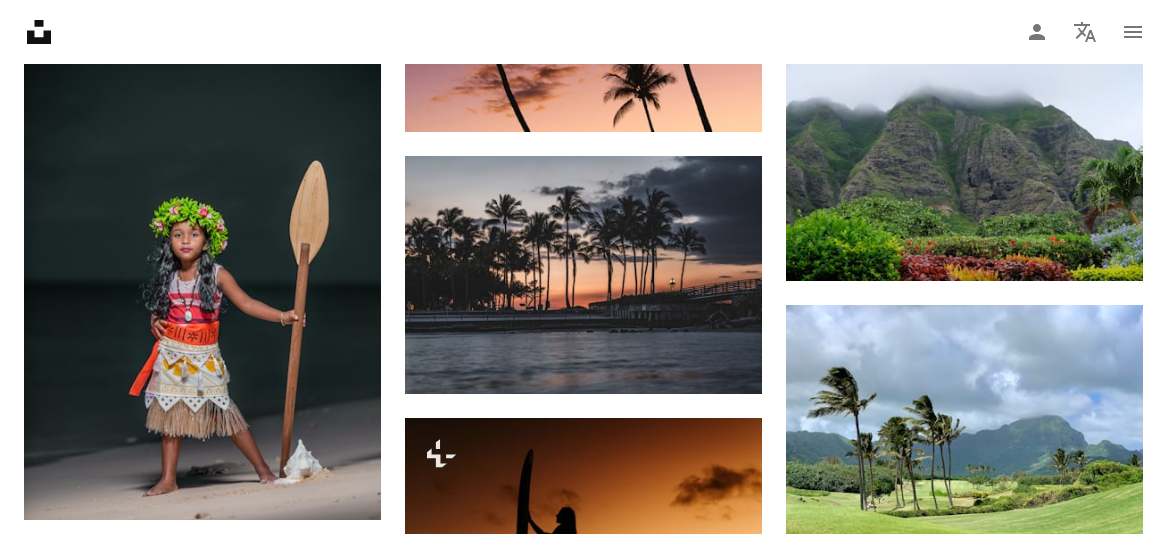 click on "Plus sign for Unsplash+ A heart A plus sign Molly the Cat For  Unsplash+ A lock Download A heart A plus sign Pietro De Grandi Available for hire A checkmark inside of a circle Arrow pointing down A heart A plus sign Tim Mossholder Arrow pointing down A heart A plus sign Robin Davies Arrow pointing down A heart A plus sign Şamim Xani Arrow pointing down A heart A plus sign Arthur Tseng Arrow pointing down Plus sign for Unsplash+ A heart A plus sign Olivie Strauss For  Unsplash+ A lock Download A heart A plus sign Kate Shashina Arrow pointing down A heart A plus sign Brianna Marble Arrow pointing down Plus sign for Unsplash+ A heart A plus sign Getty Images For  Unsplash+ A lock Download –– ––– –––  –– ––– –  ––– –––  ––––  –   – –– –––  – – ––– –– –– –––– –– The best in on-brand content creation Learn More A heart A plus sign kevin turcios Available for hire A checkmark inside of a circle Arrow pointing down A heart" at bounding box center [583, -8170] 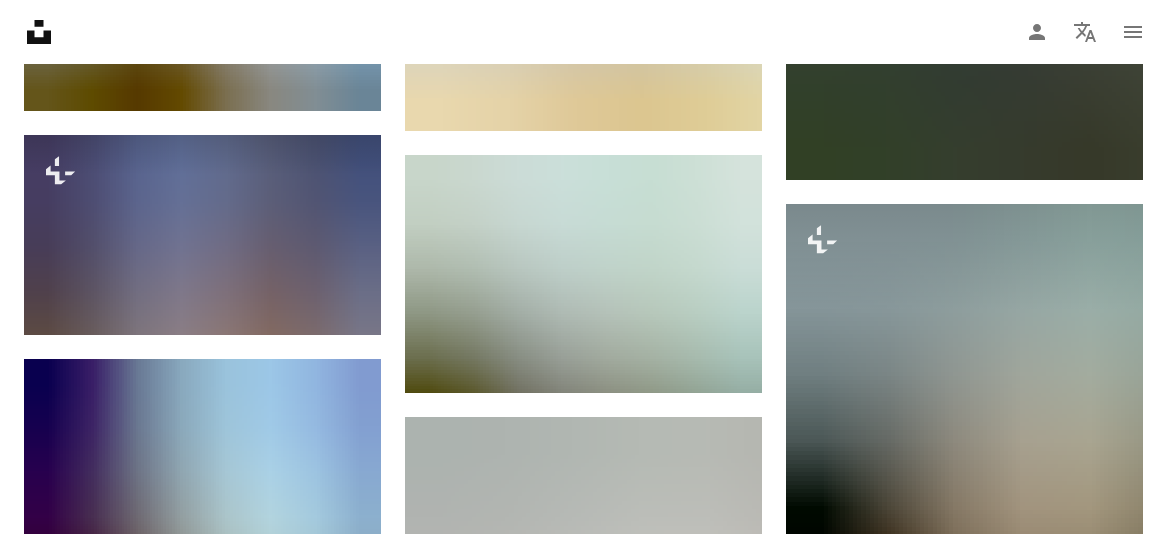 scroll, scrollTop: 45238, scrollLeft: 0, axis: vertical 